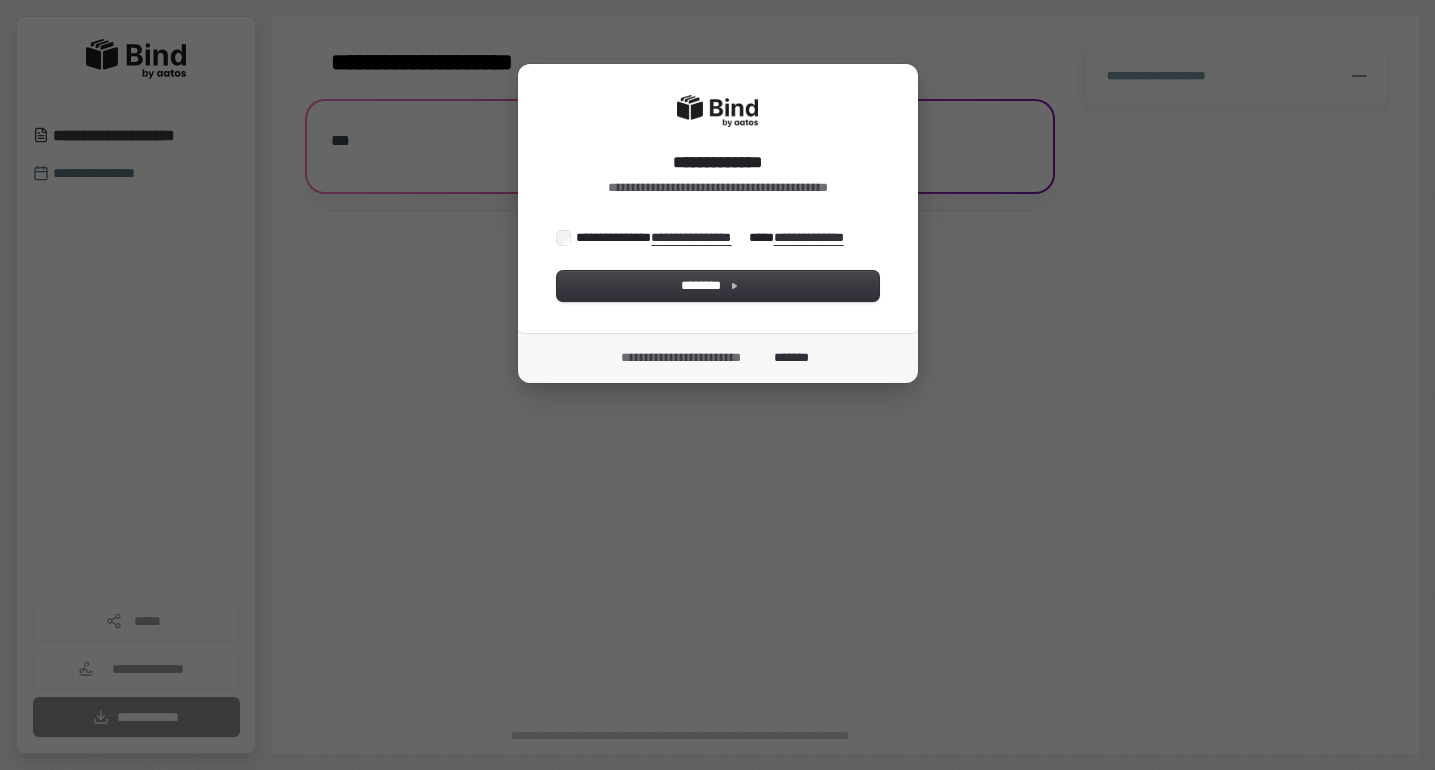 scroll, scrollTop: 0, scrollLeft: 0, axis: both 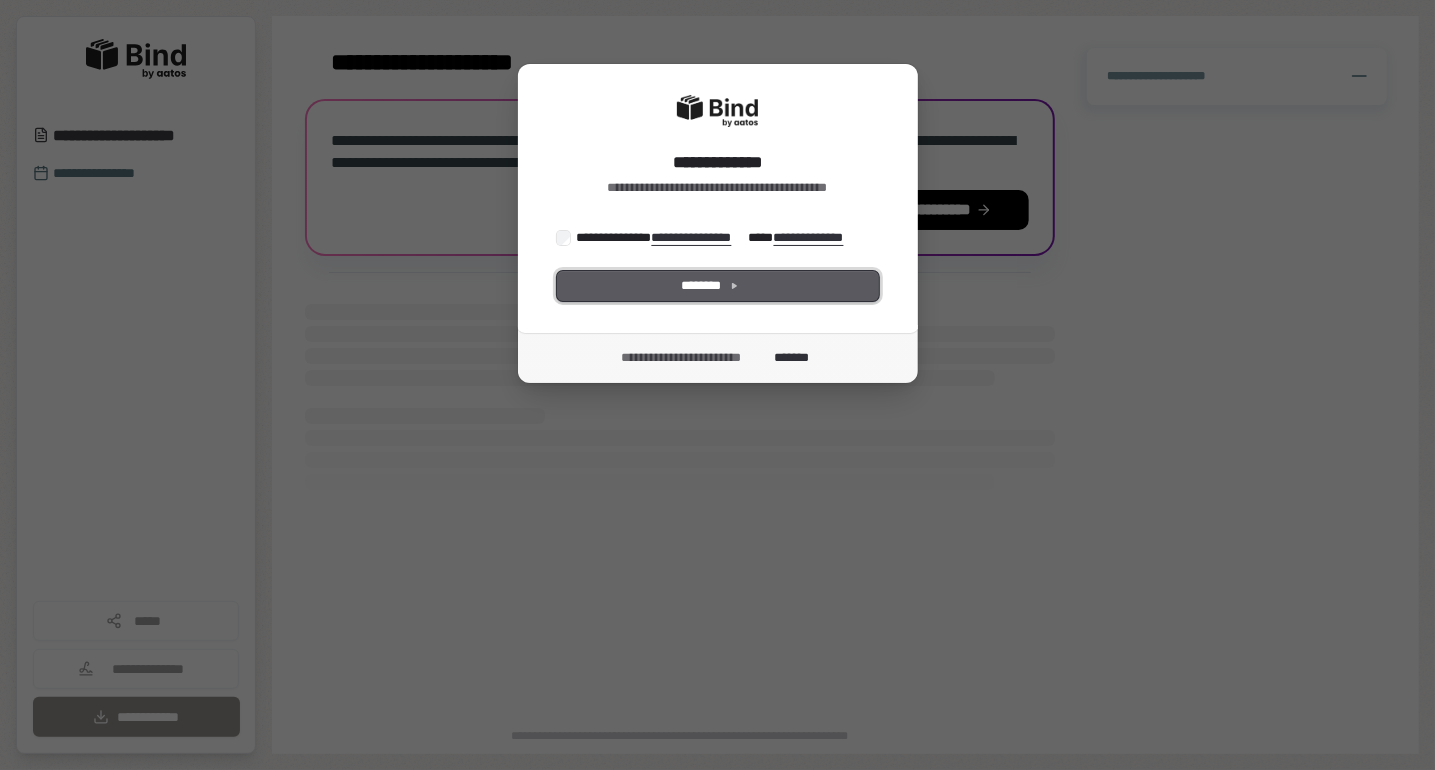 click on "********" at bounding box center [718, 286] 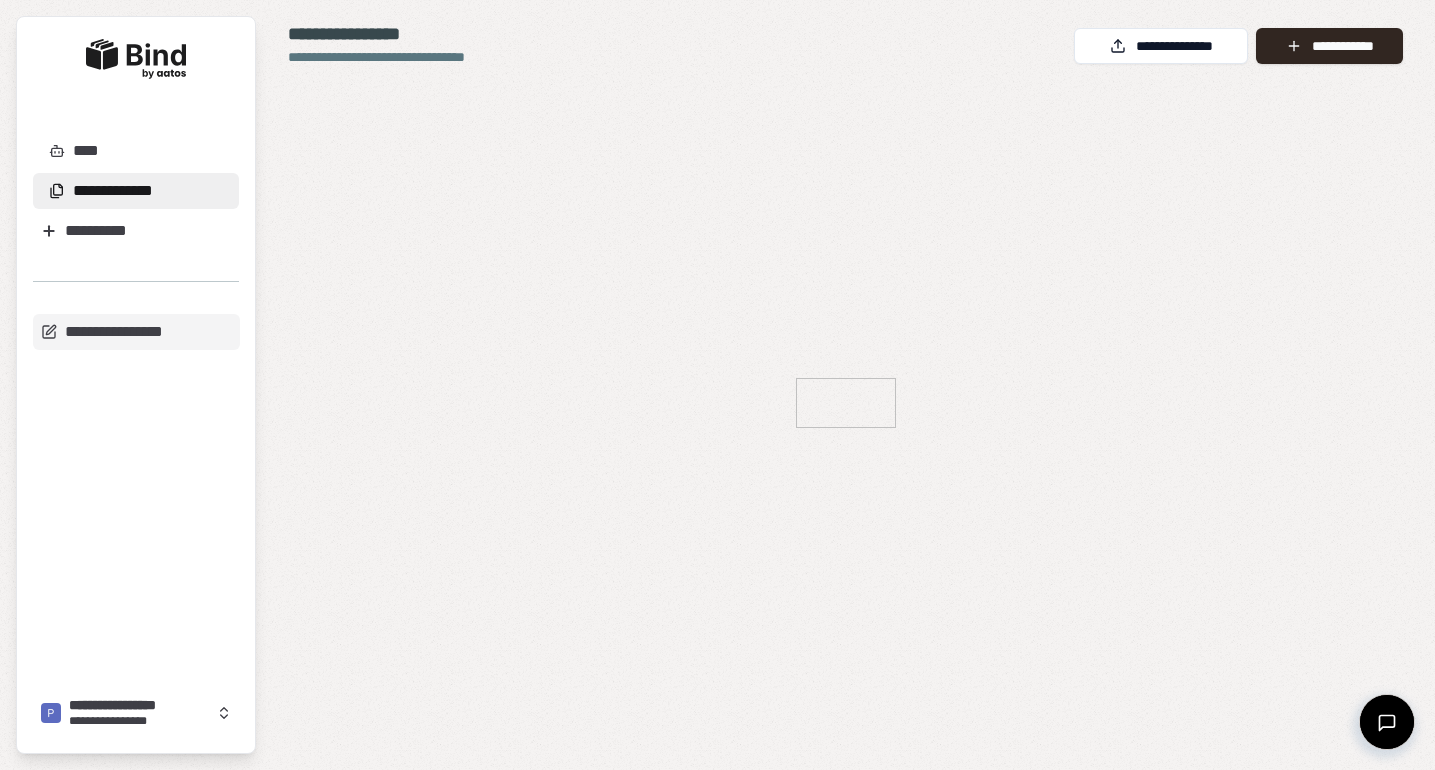 scroll, scrollTop: 0, scrollLeft: 0, axis: both 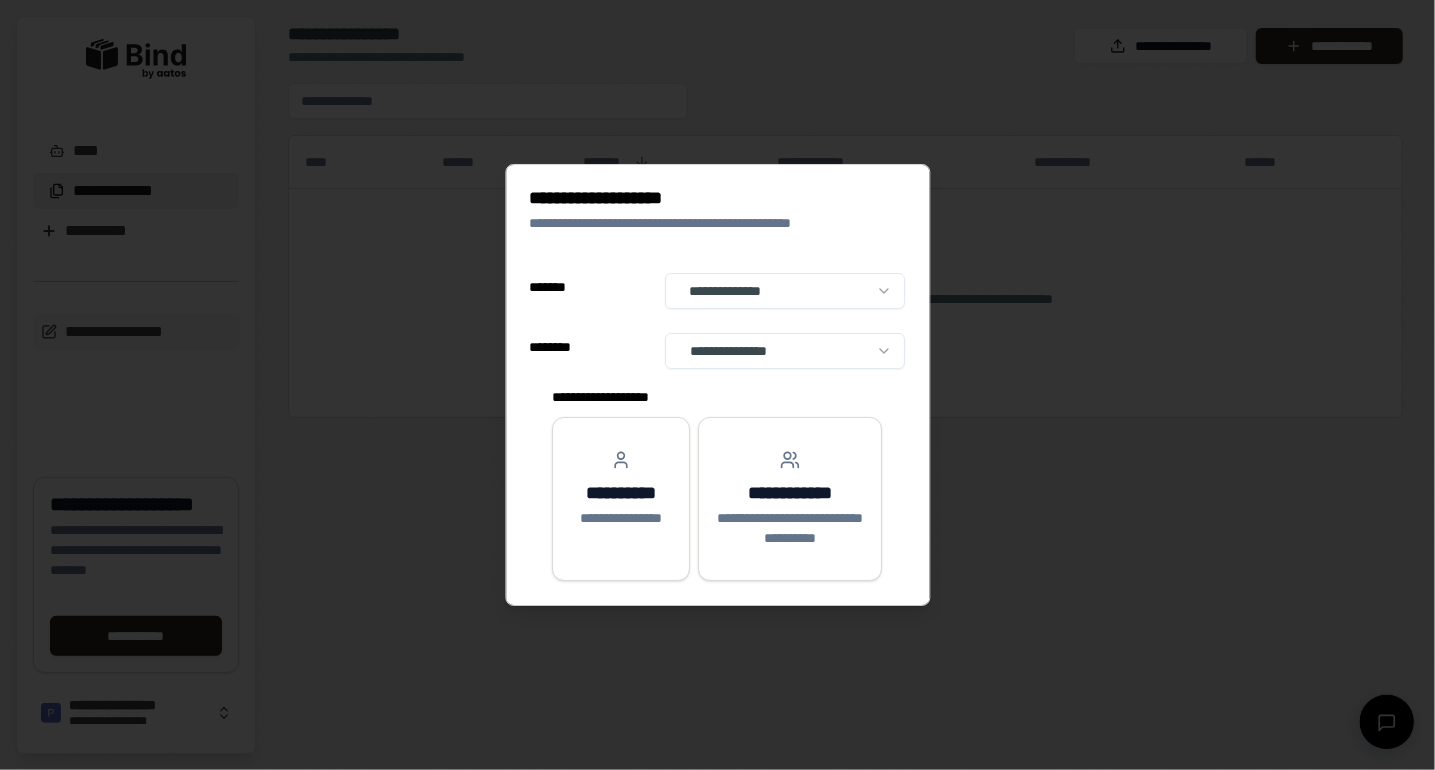 select on "**" 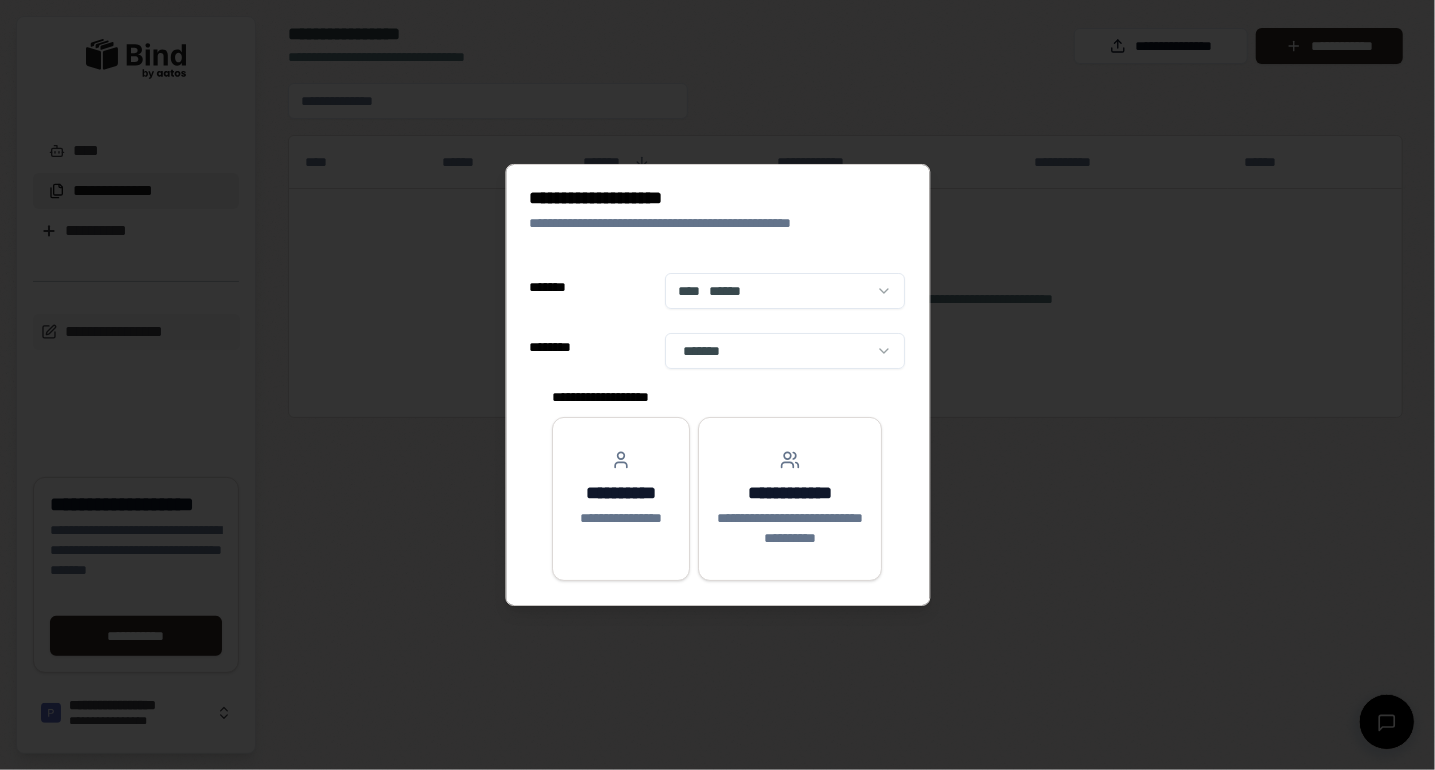 click on "**********" at bounding box center [717, 385] 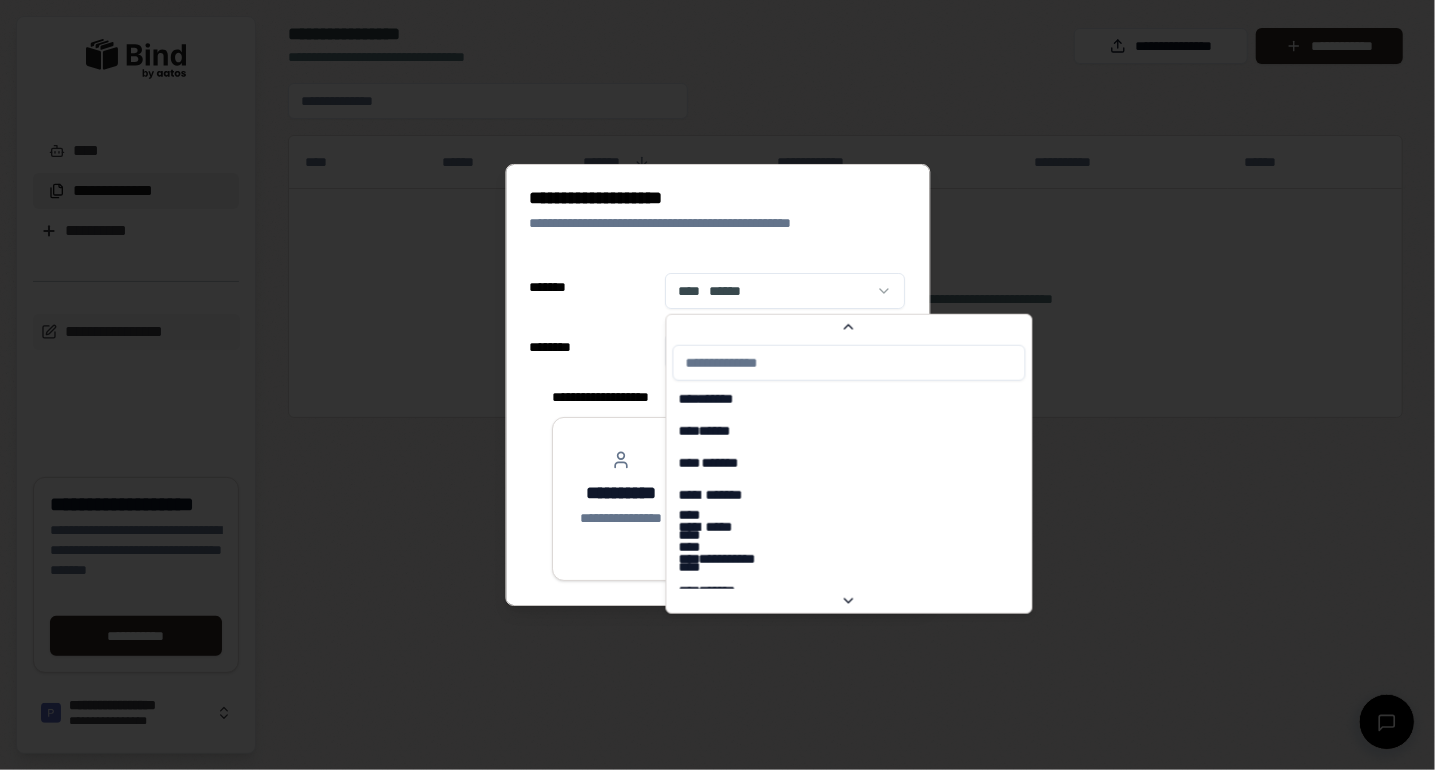 scroll, scrollTop: 4431, scrollLeft: 0, axis: vertical 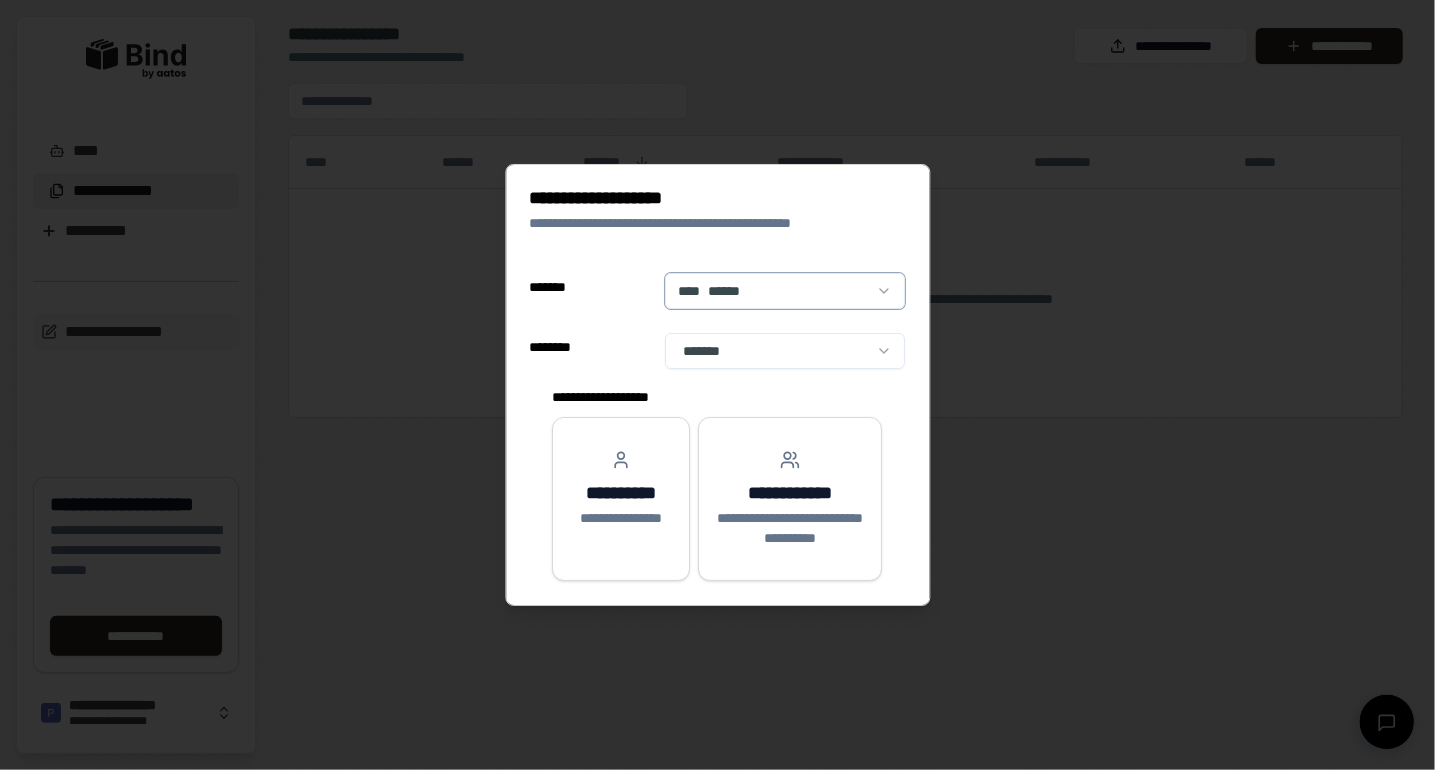 click on "**********" at bounding box center (717, 385) 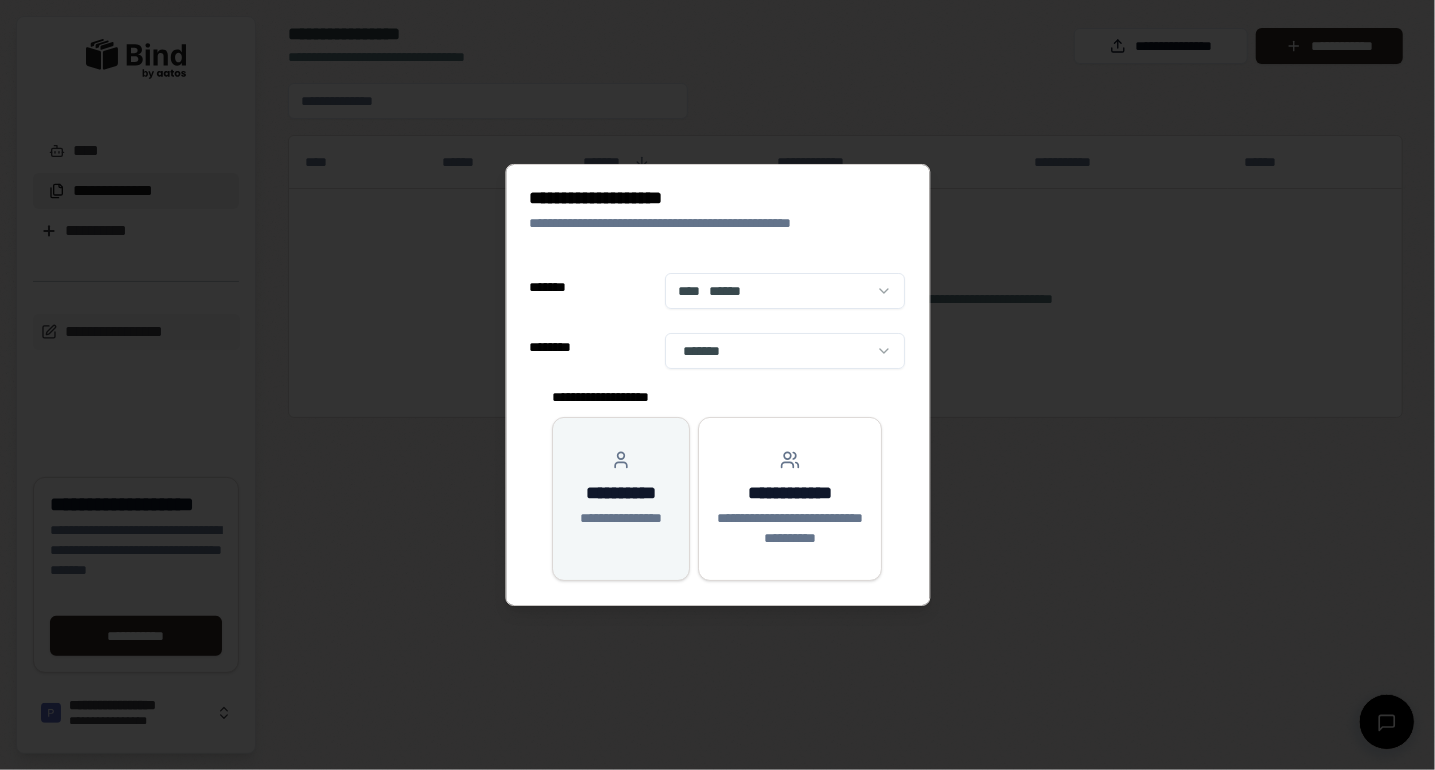 click on "**********" at bounding box center (621, 489) 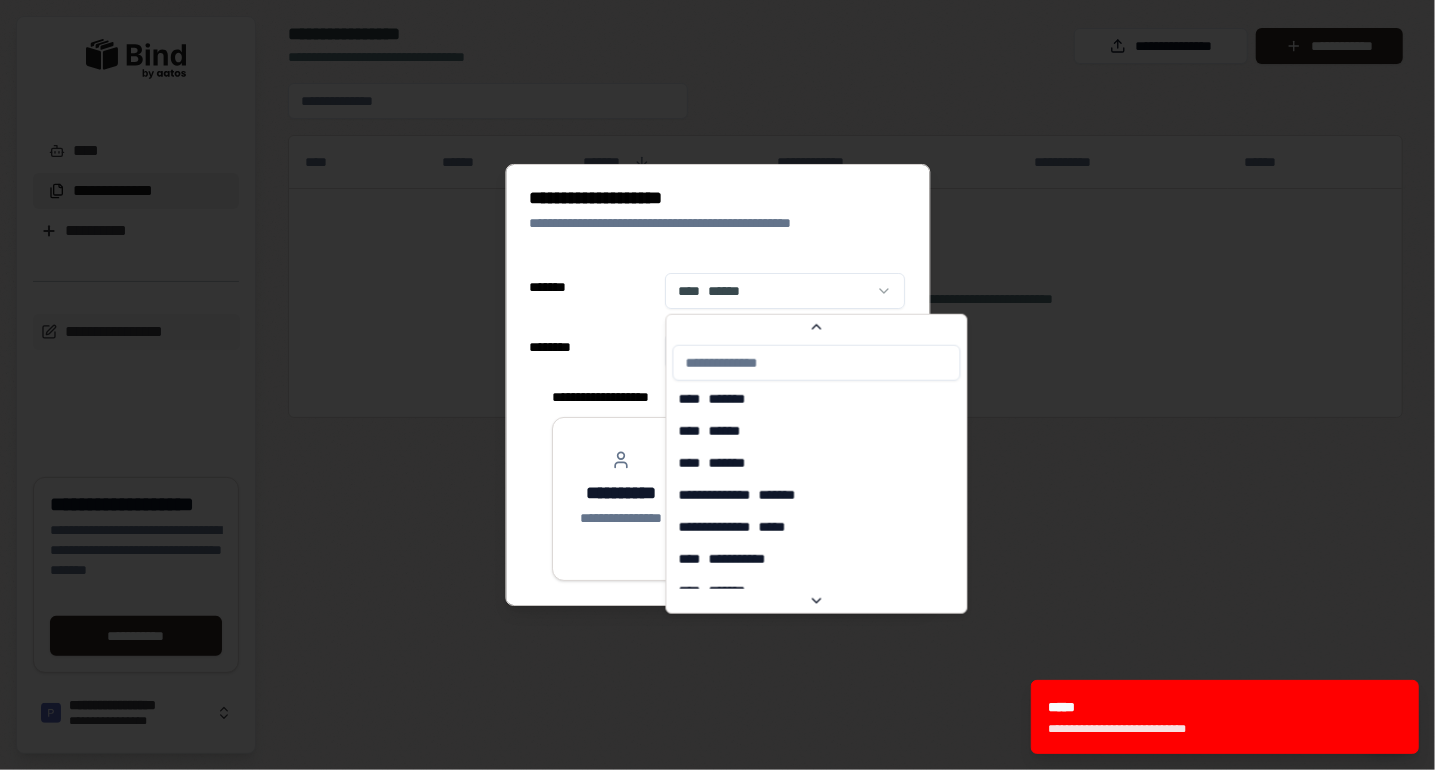 click on "**********" at bounding box center (717, 385) 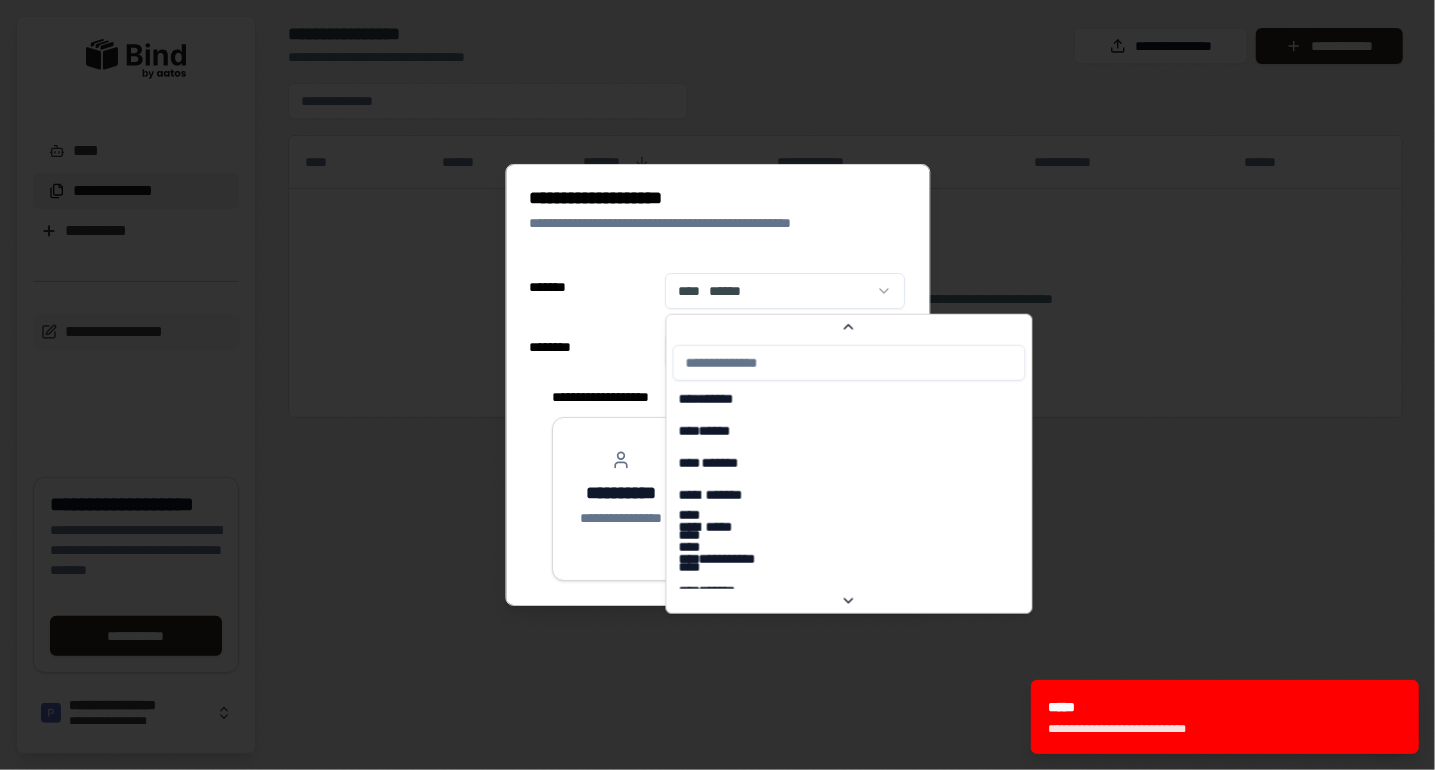 scroll, scrollTop: 4431, scrollLeft: 0, axis: vertical 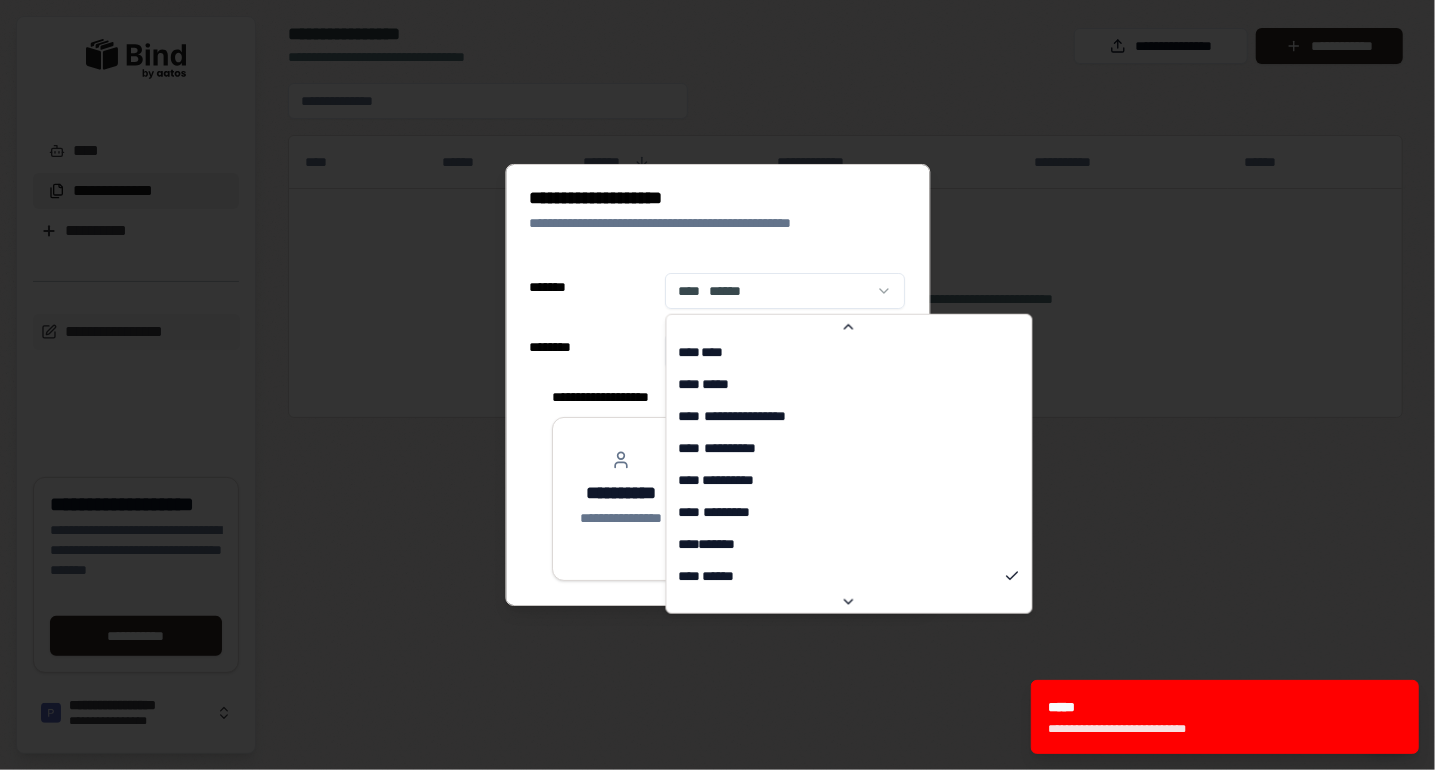 drag, startPoint x: 712, startPoint y: 580, endPoint x: 726, endPoint y: 476, distance: 104.93808 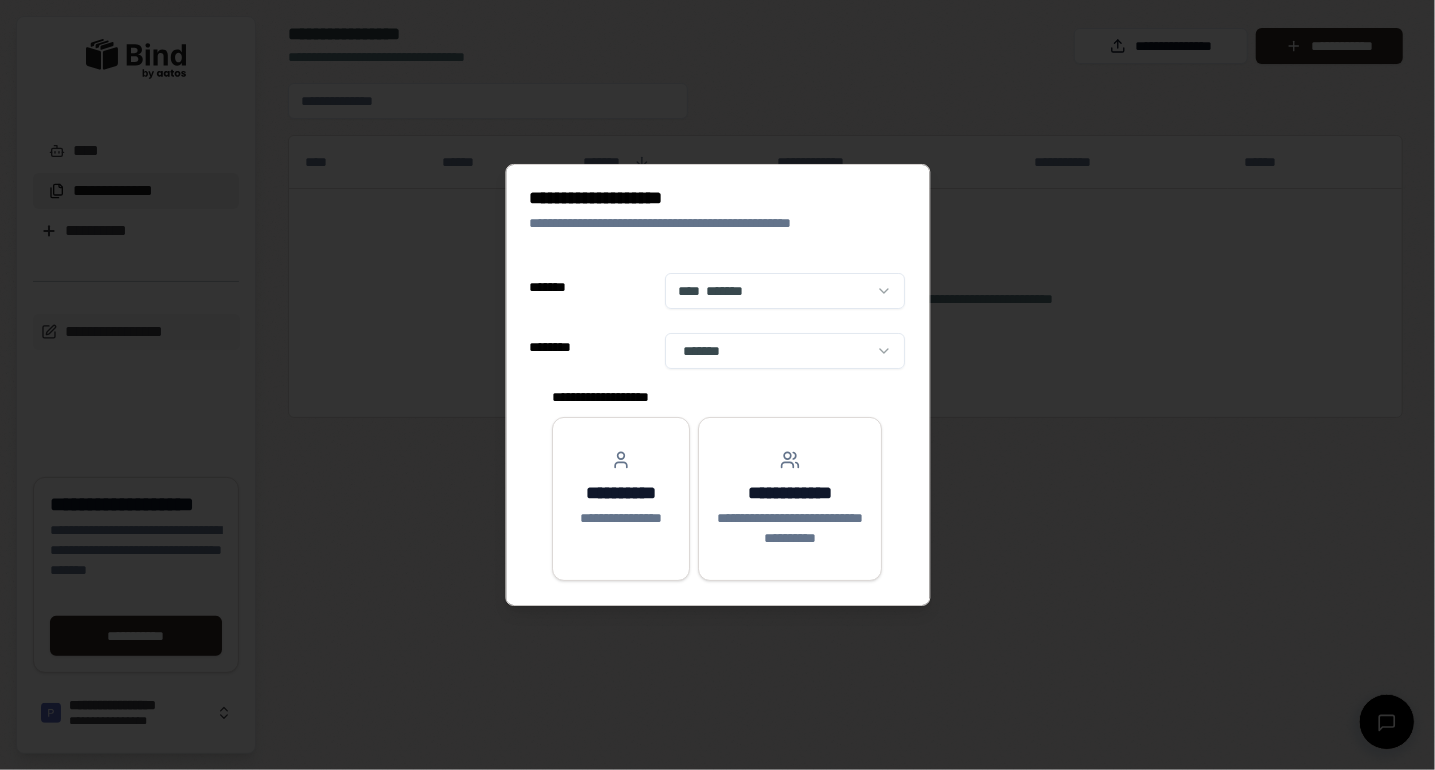click on "**********" at bounding box center [717, 385] 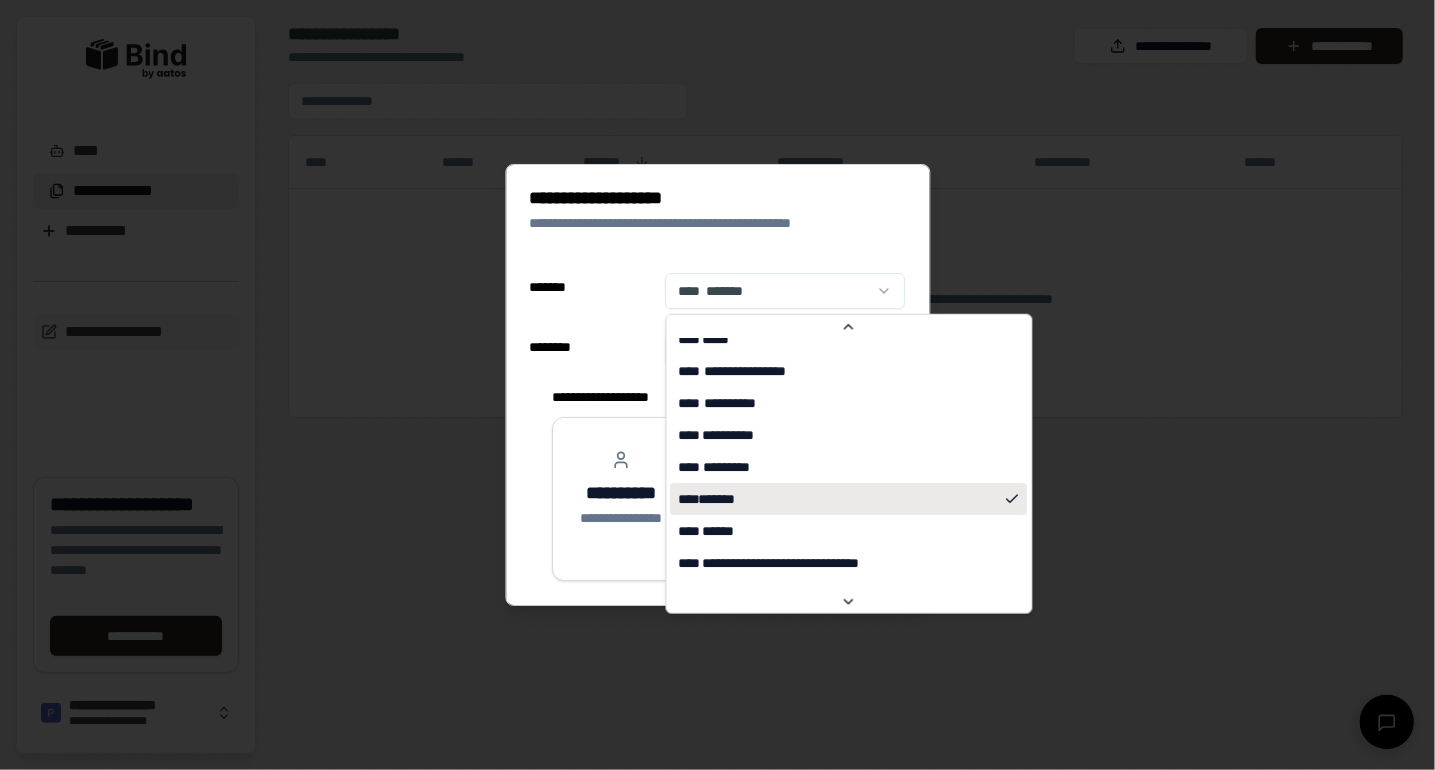 scroll, scrollTop: 4500, scrollLeft: 0, axis: vertical 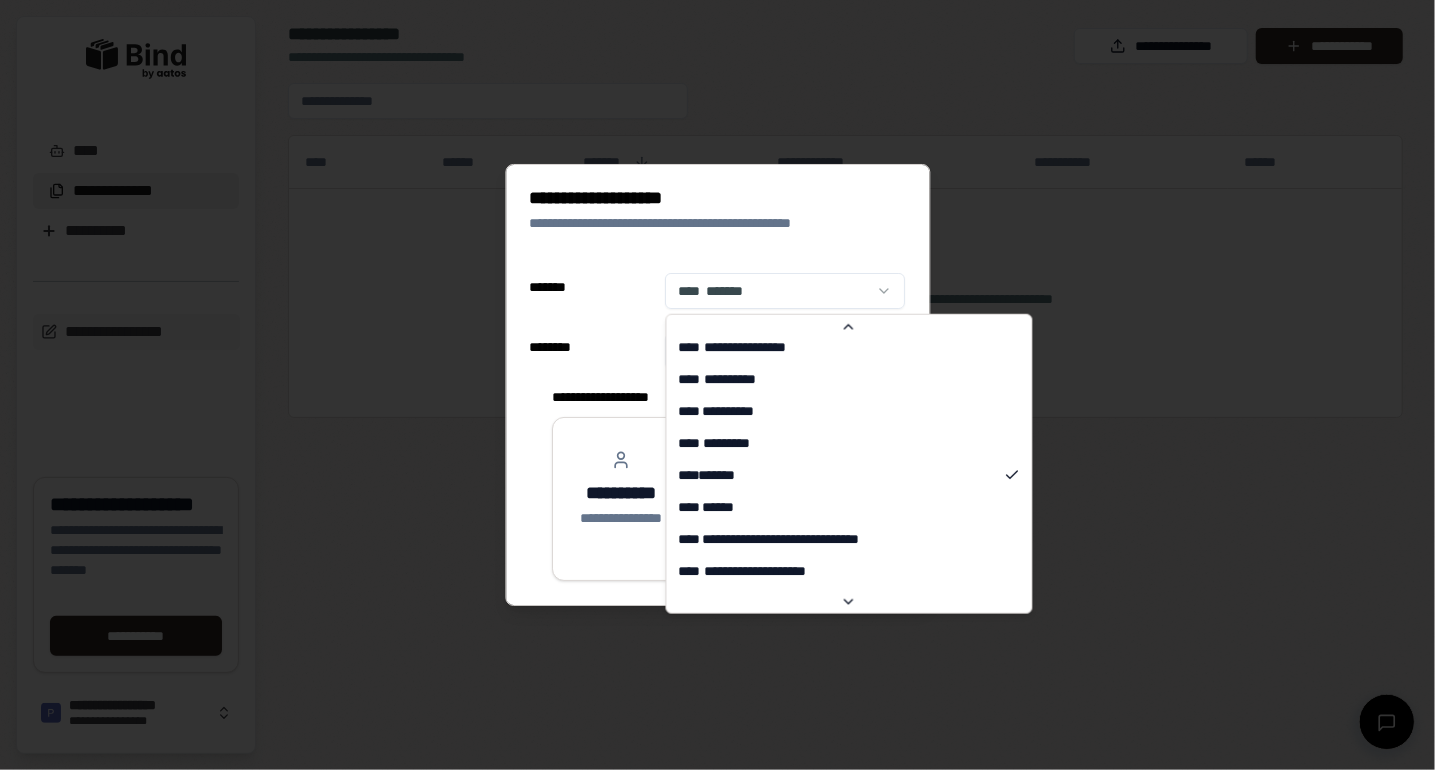 select on "**" 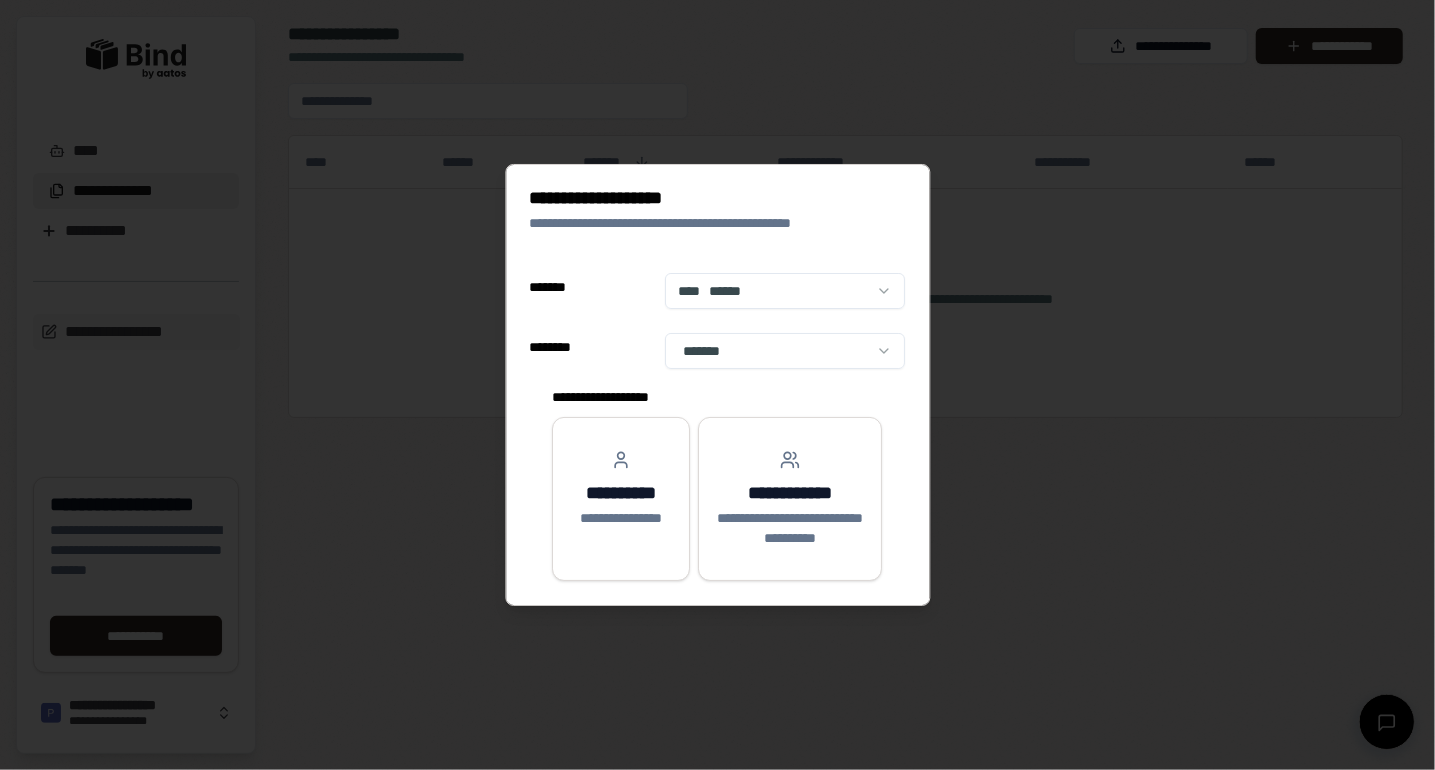 click on "**********" at bounding box center (717, 385) 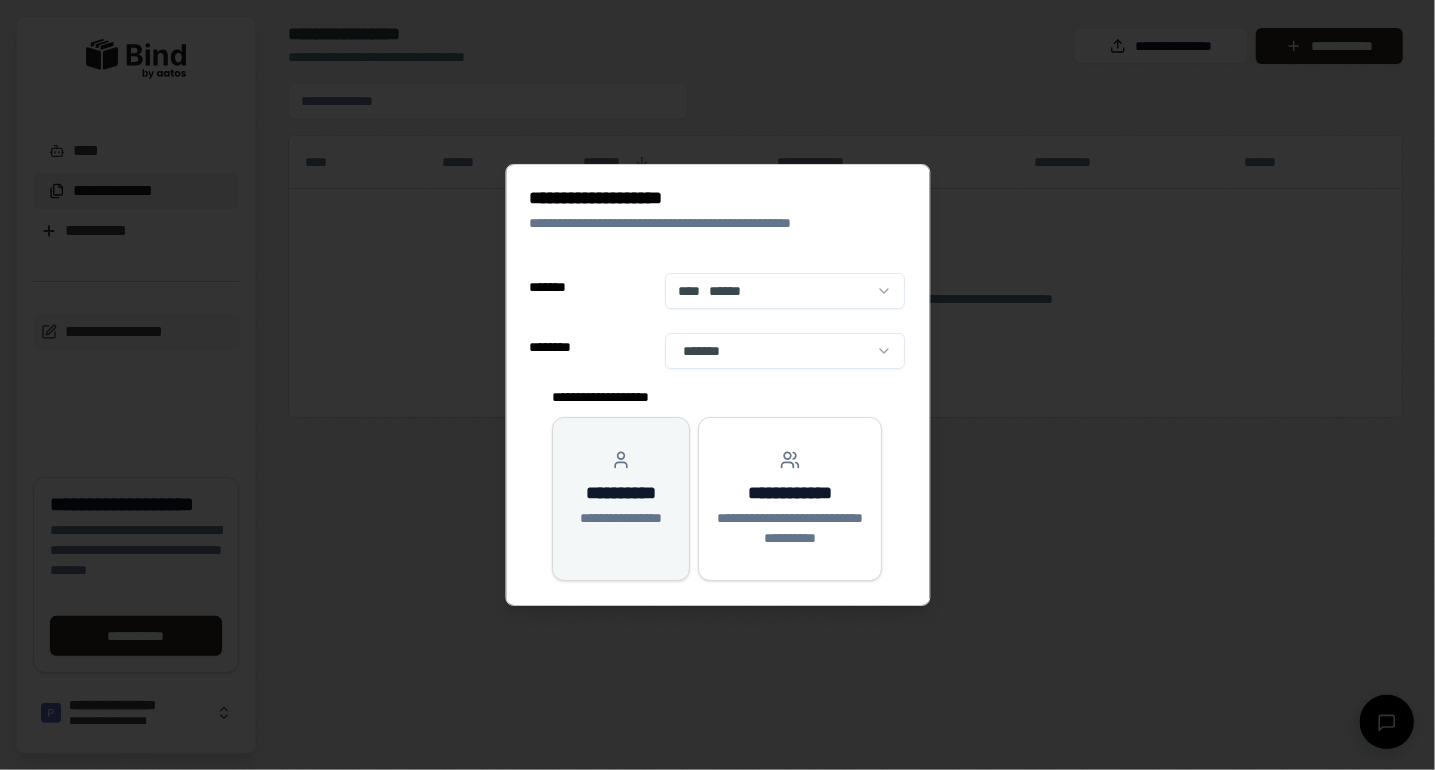 click on "**********" at bounding box center (621, 489) 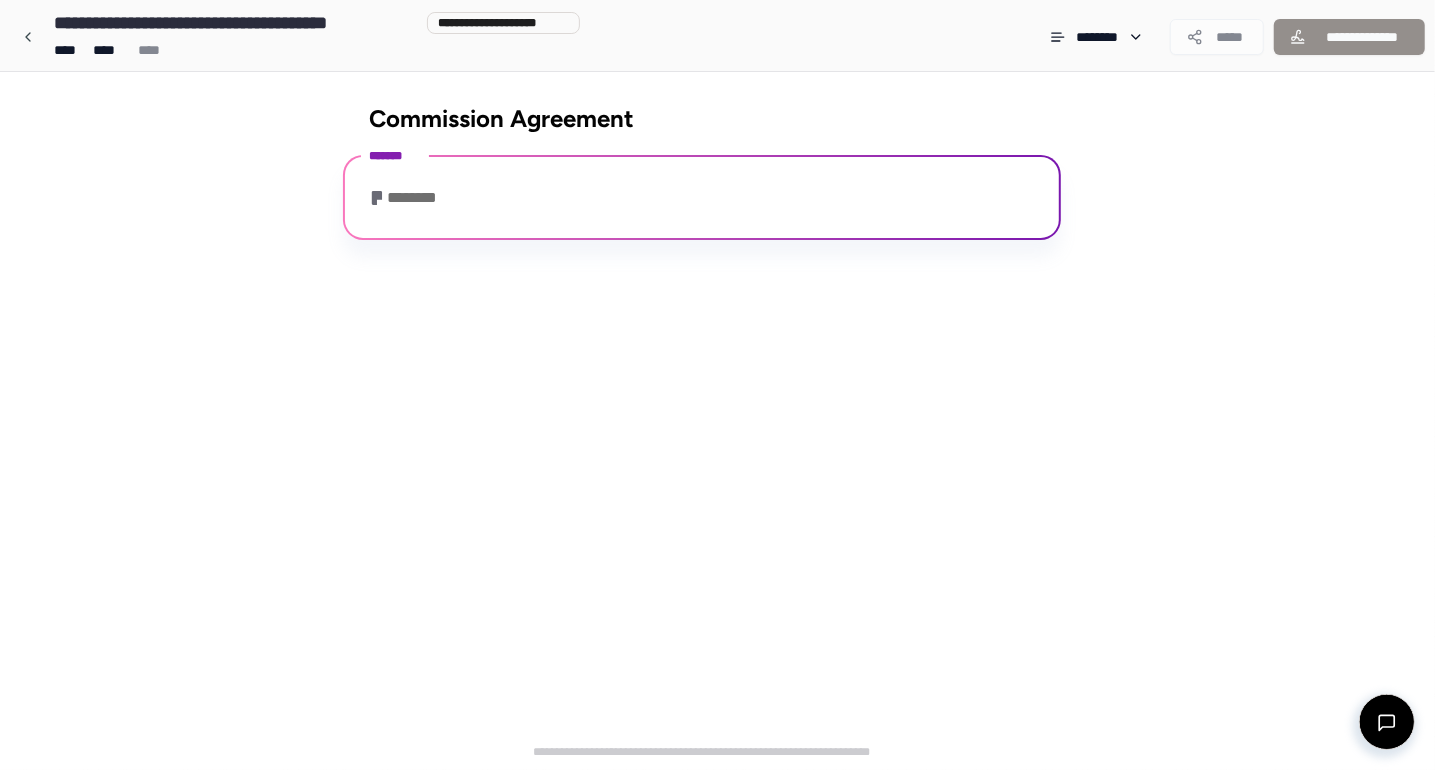 click on "********" at bounding box center [408, 198] 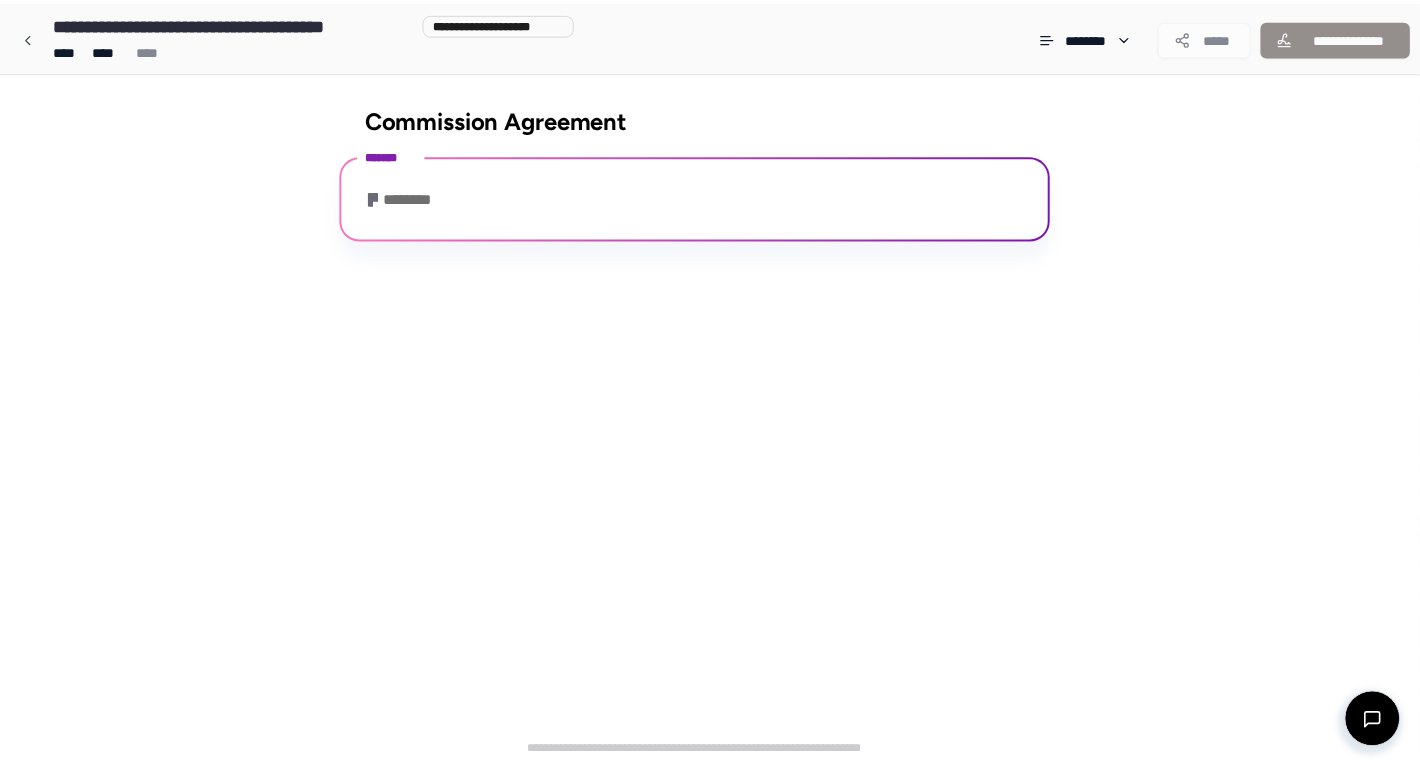 scroll, scrollTop: 78, scrollLeft: 0, axis: vertical 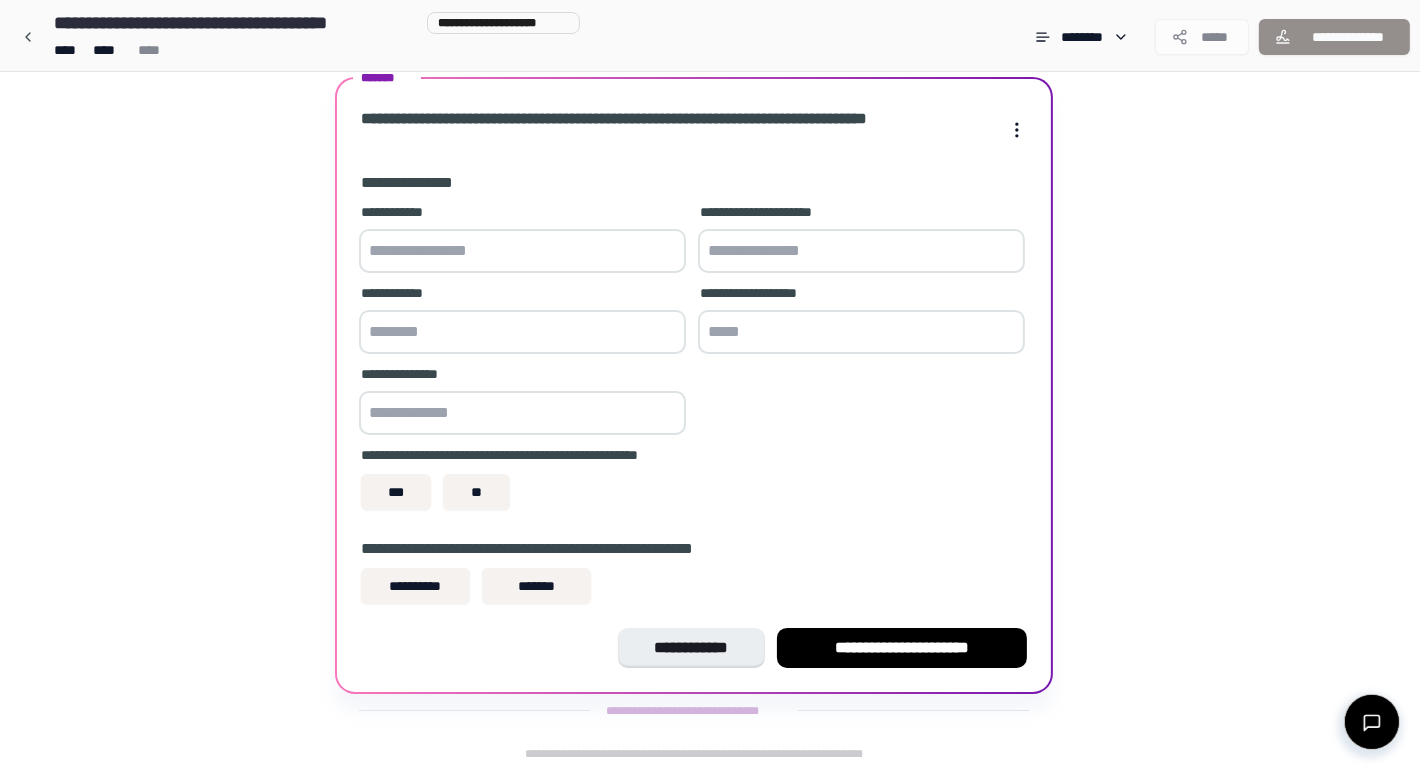 click at bounding box center (861, 251) 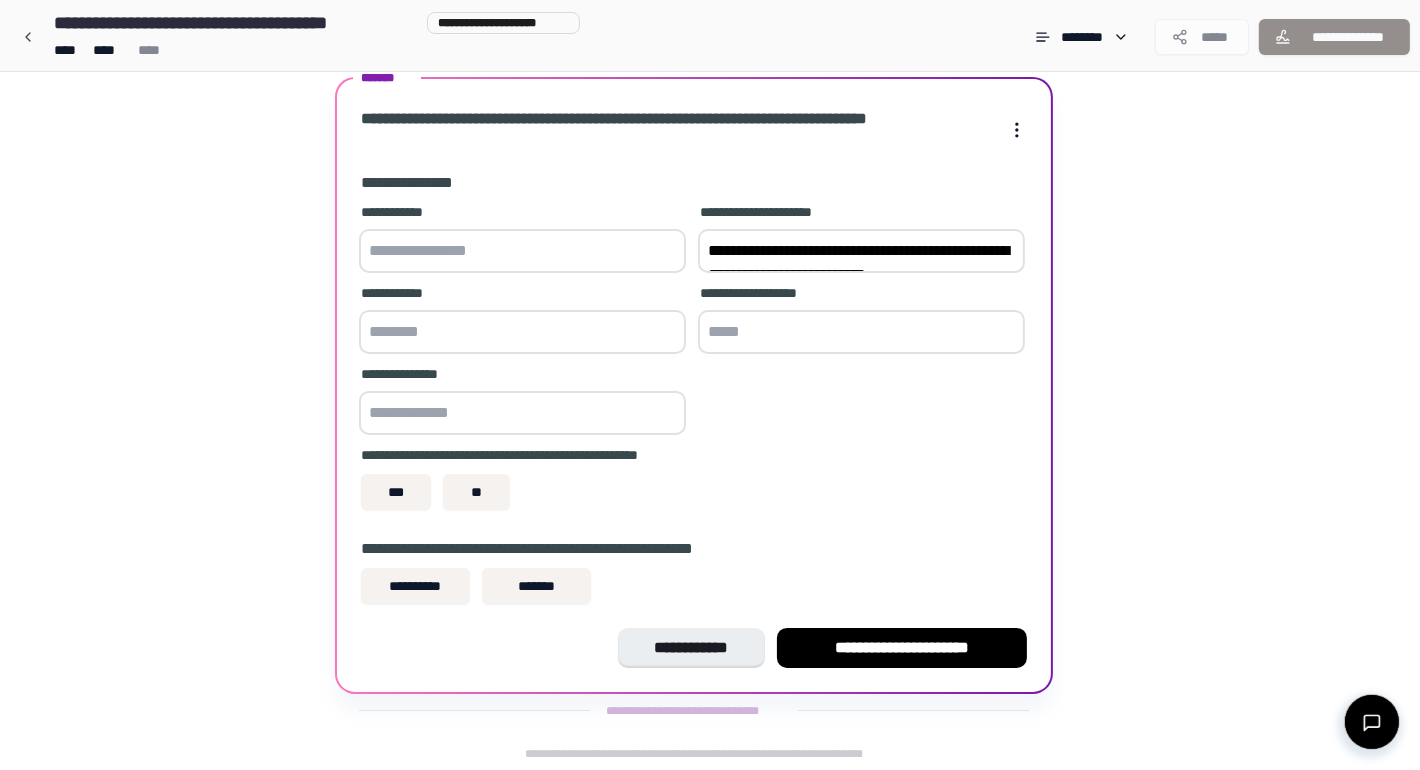 scroll, scrollTop: 102, scrollLeft: 0, axis: vertical 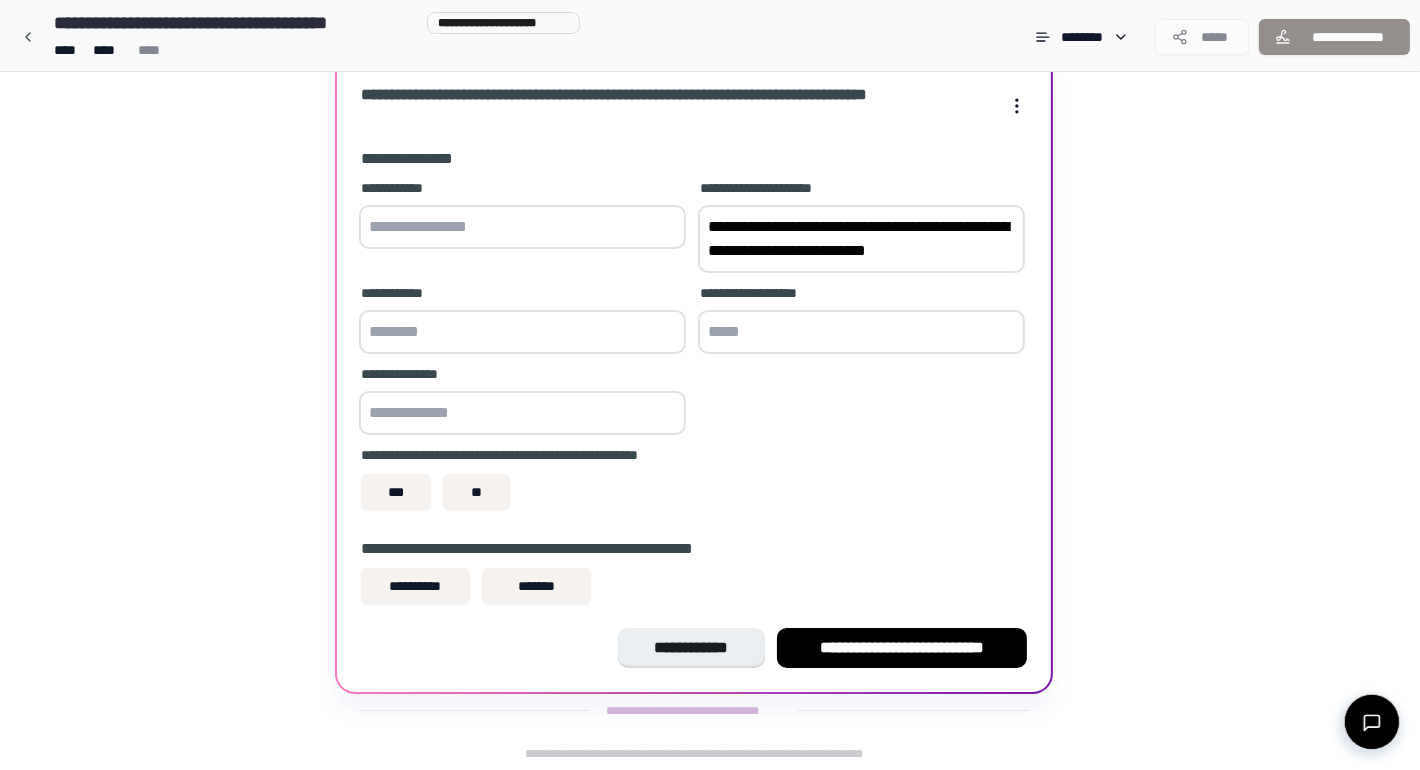 type on "**********" 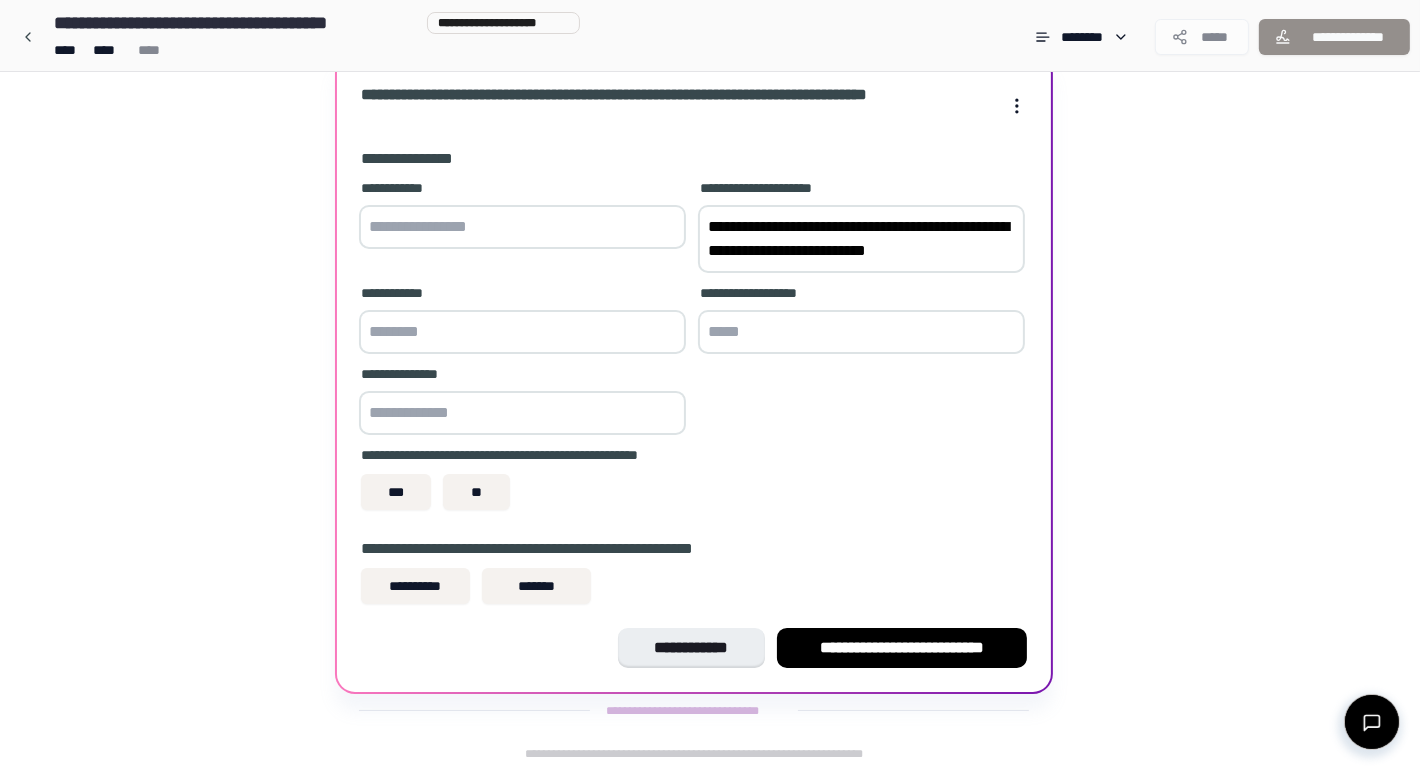 drag, startPoint x: 424, startPoint y: 204, endPoint x: 435, endPoint y: 232, distance: 30.083218 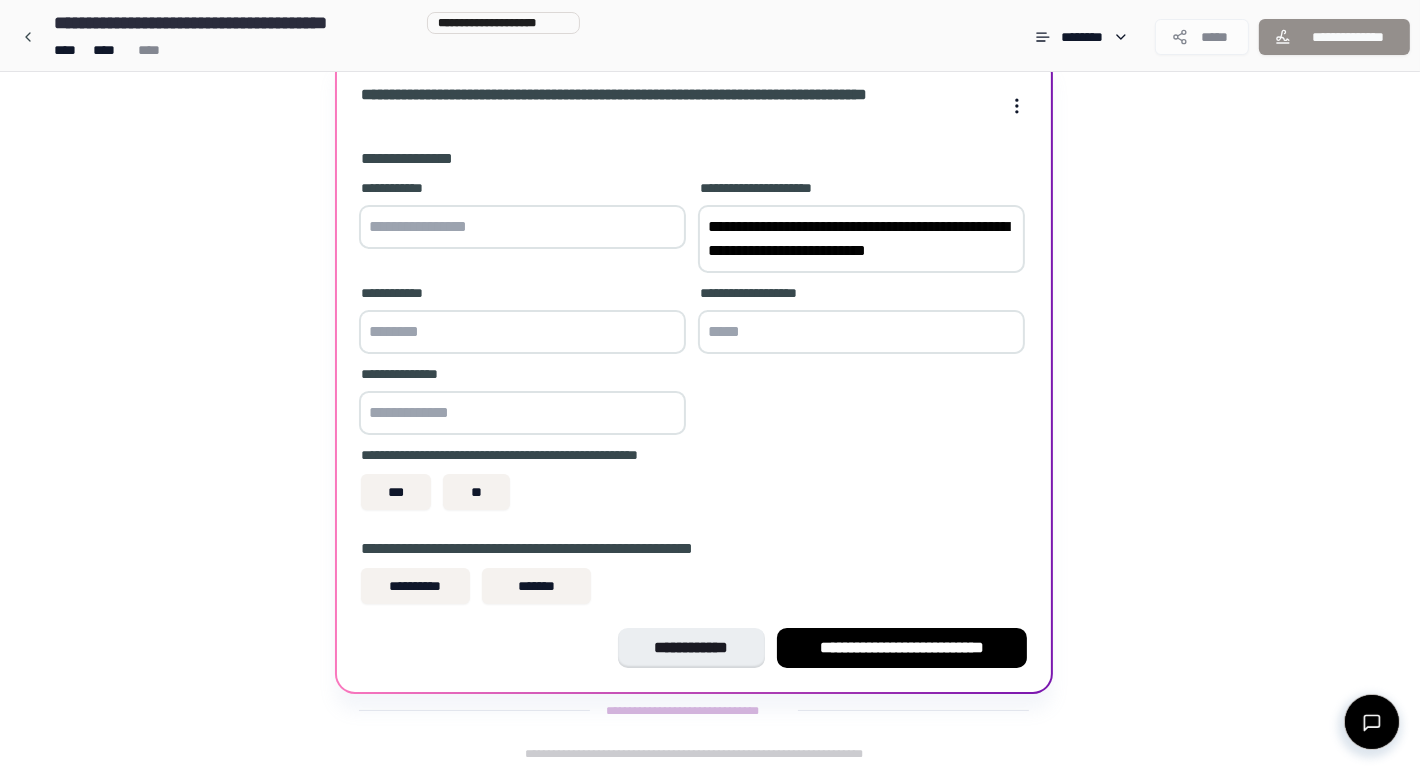 click on "**********" at bounding box center (522, 216) 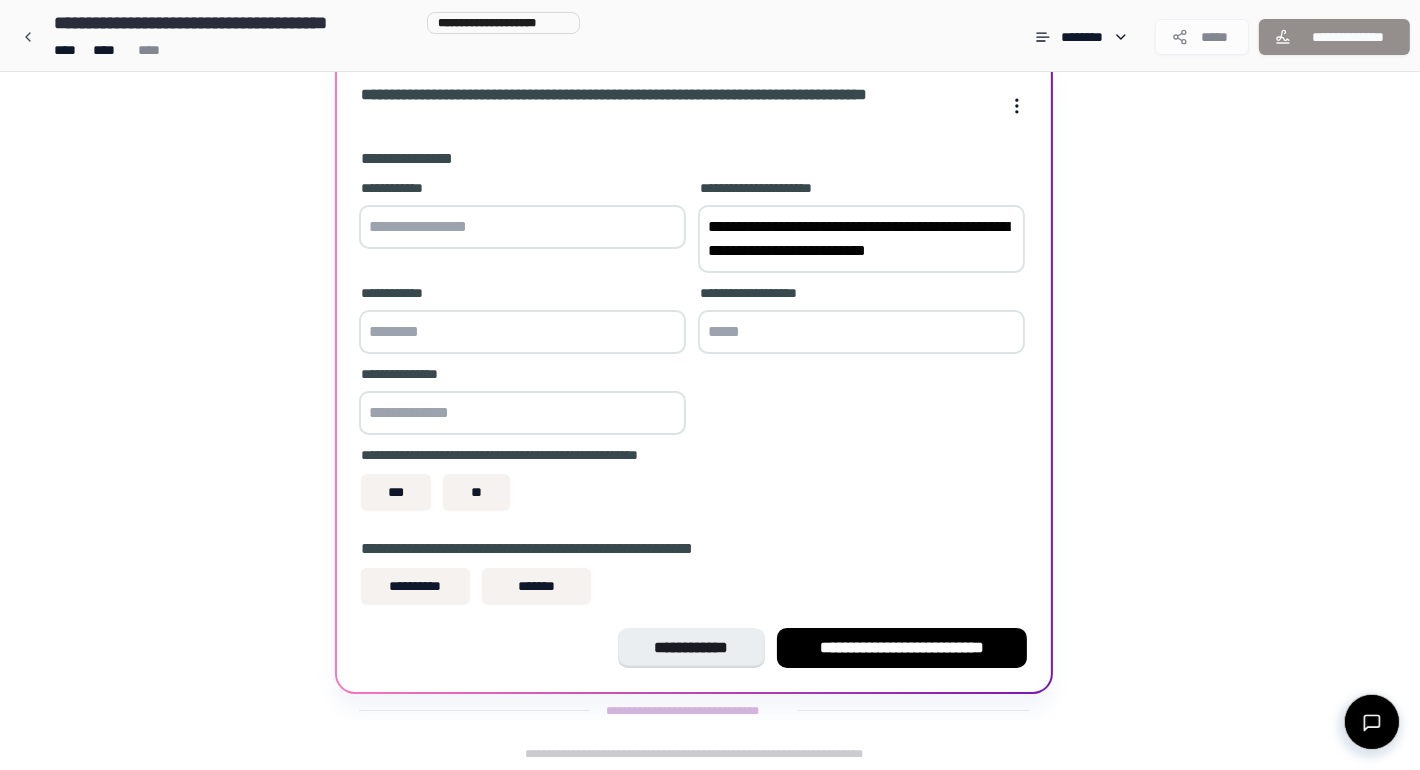 click at bounding box center [522, 227] 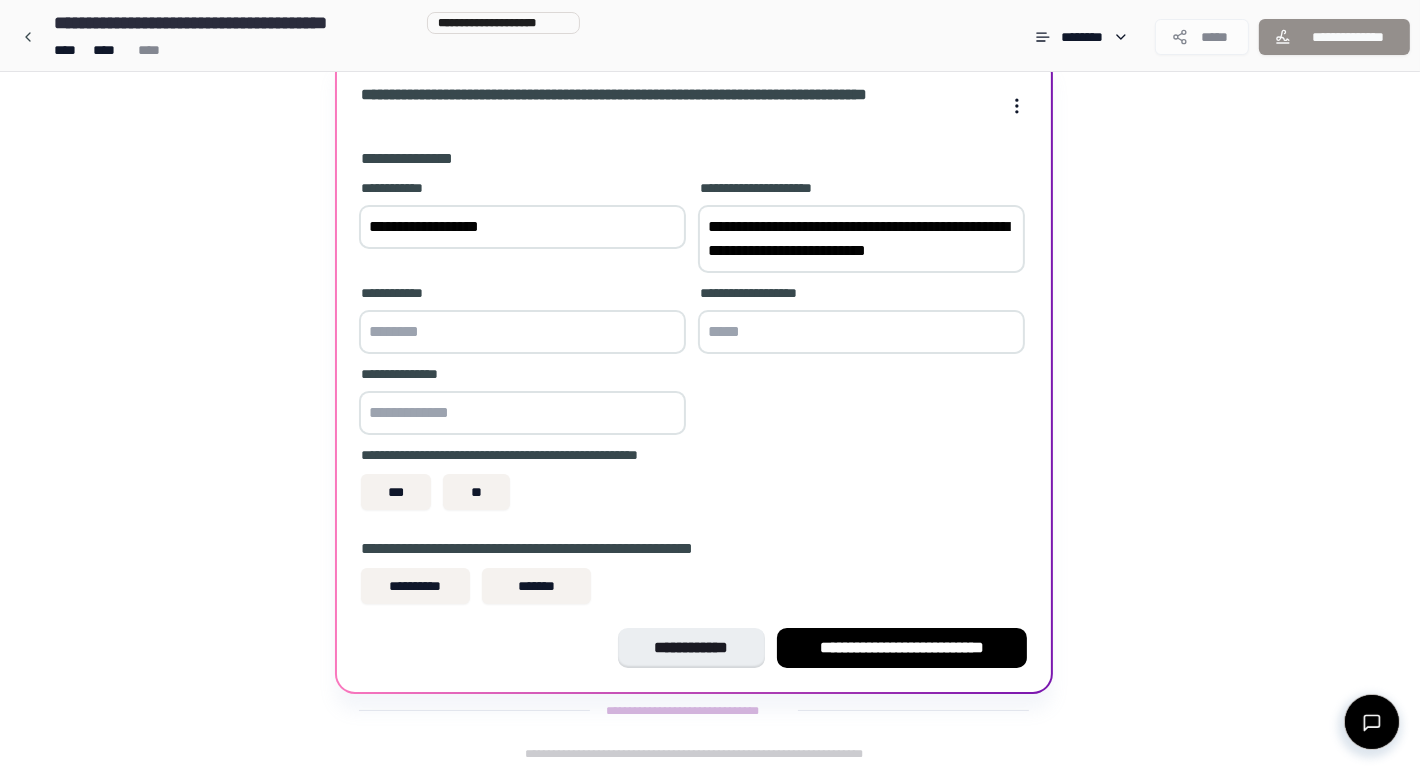 type on "**********" 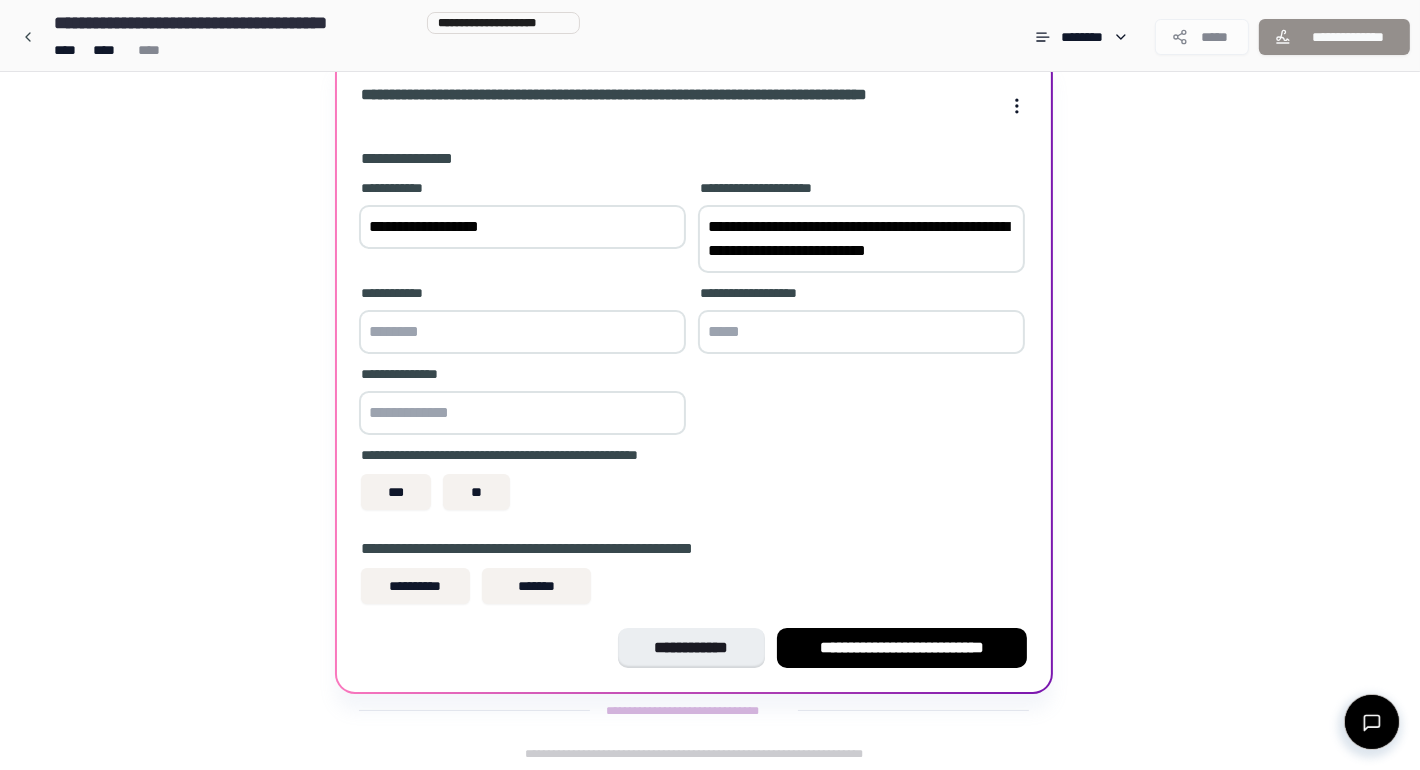 click on "**********" at bounding box center (861, 239) 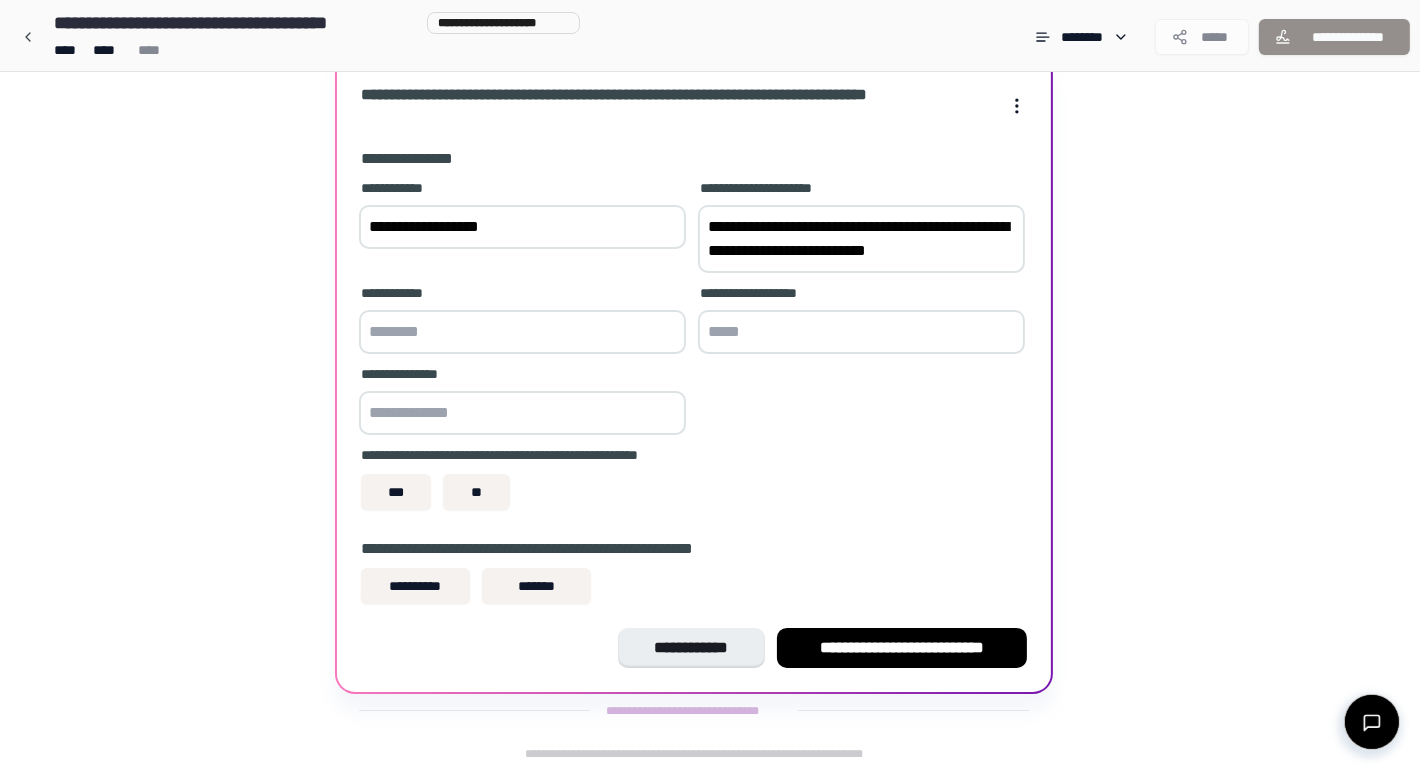 drag, startPoint x: 966, startPoint y: 248, endPoint x: 853, endPoint y: 254, distance: 113.15918 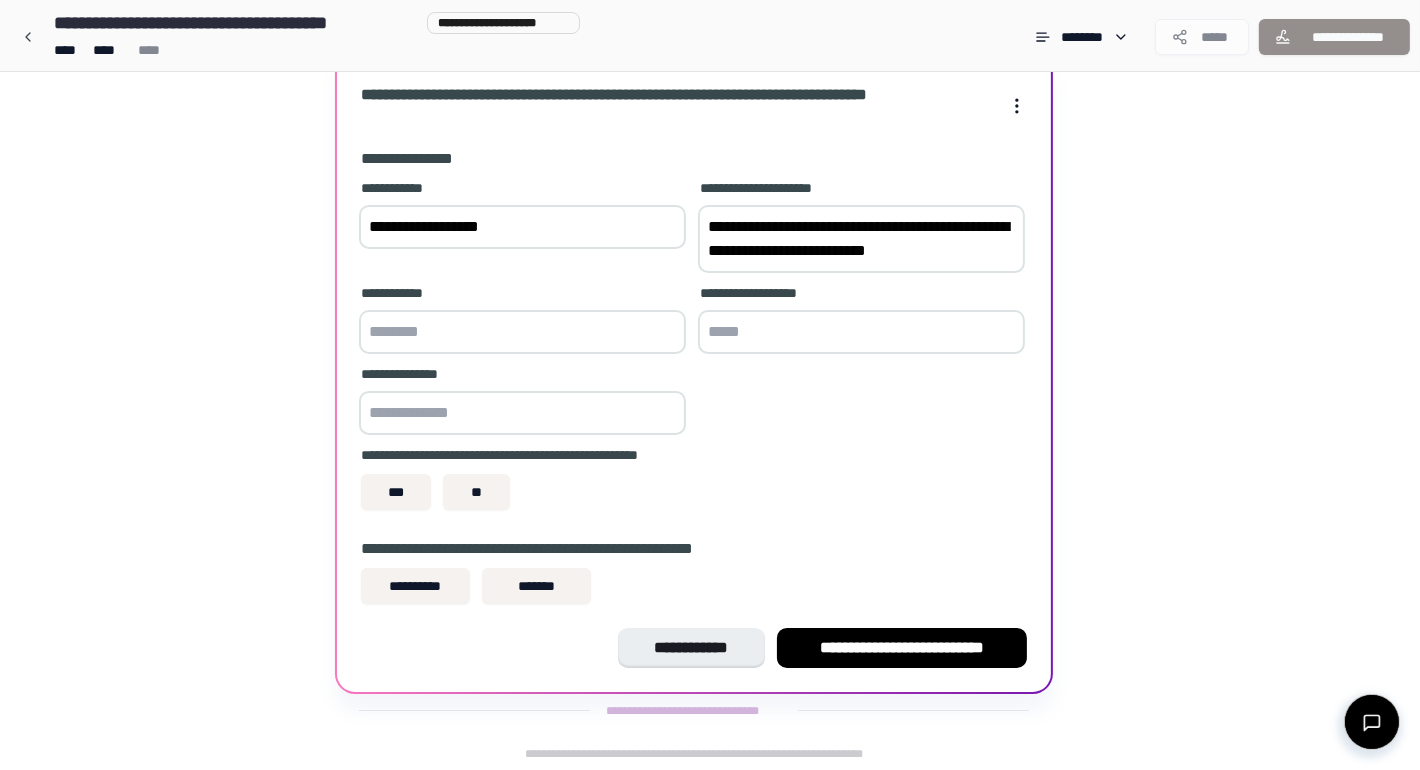 click on "**********" at bounding box center [861, 239] 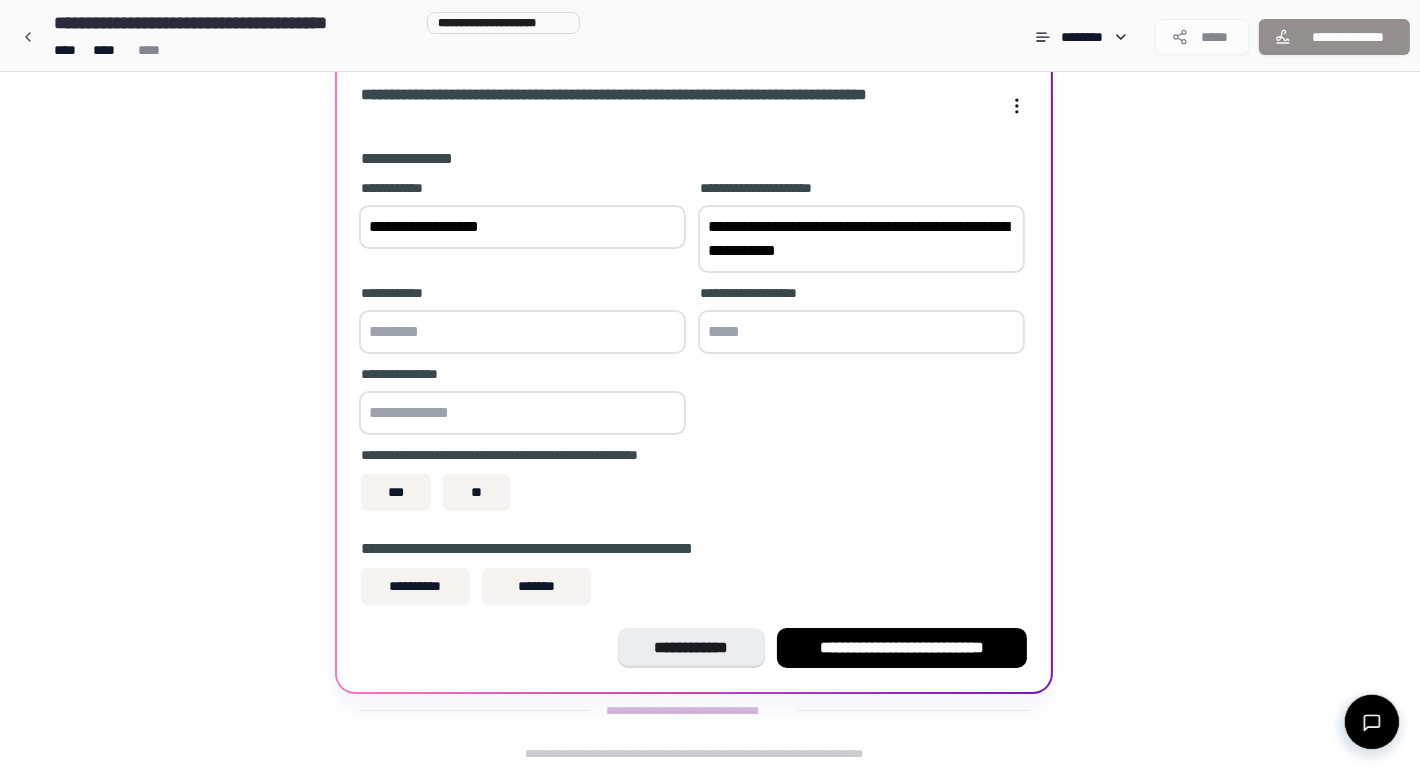 type on "**********" 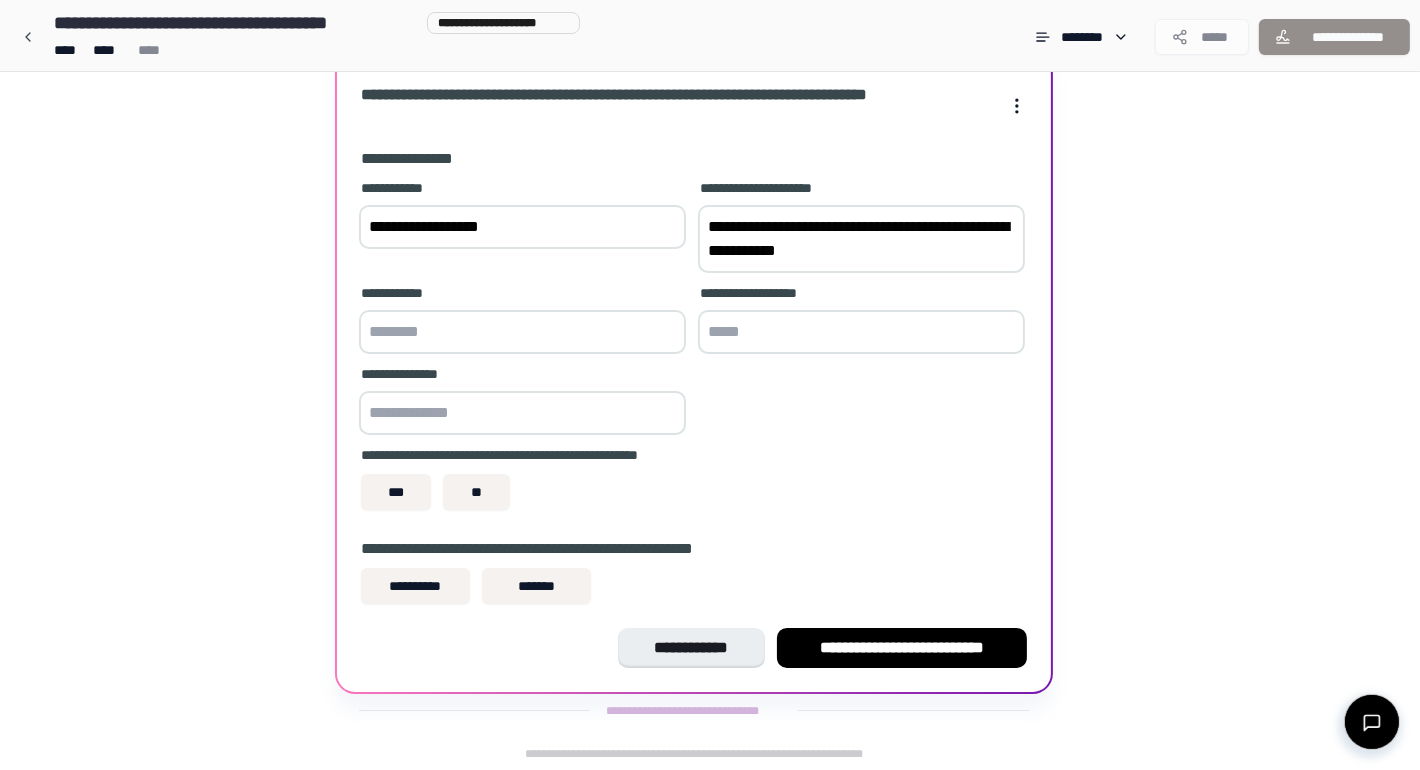 click at bounding box center (522, 332) 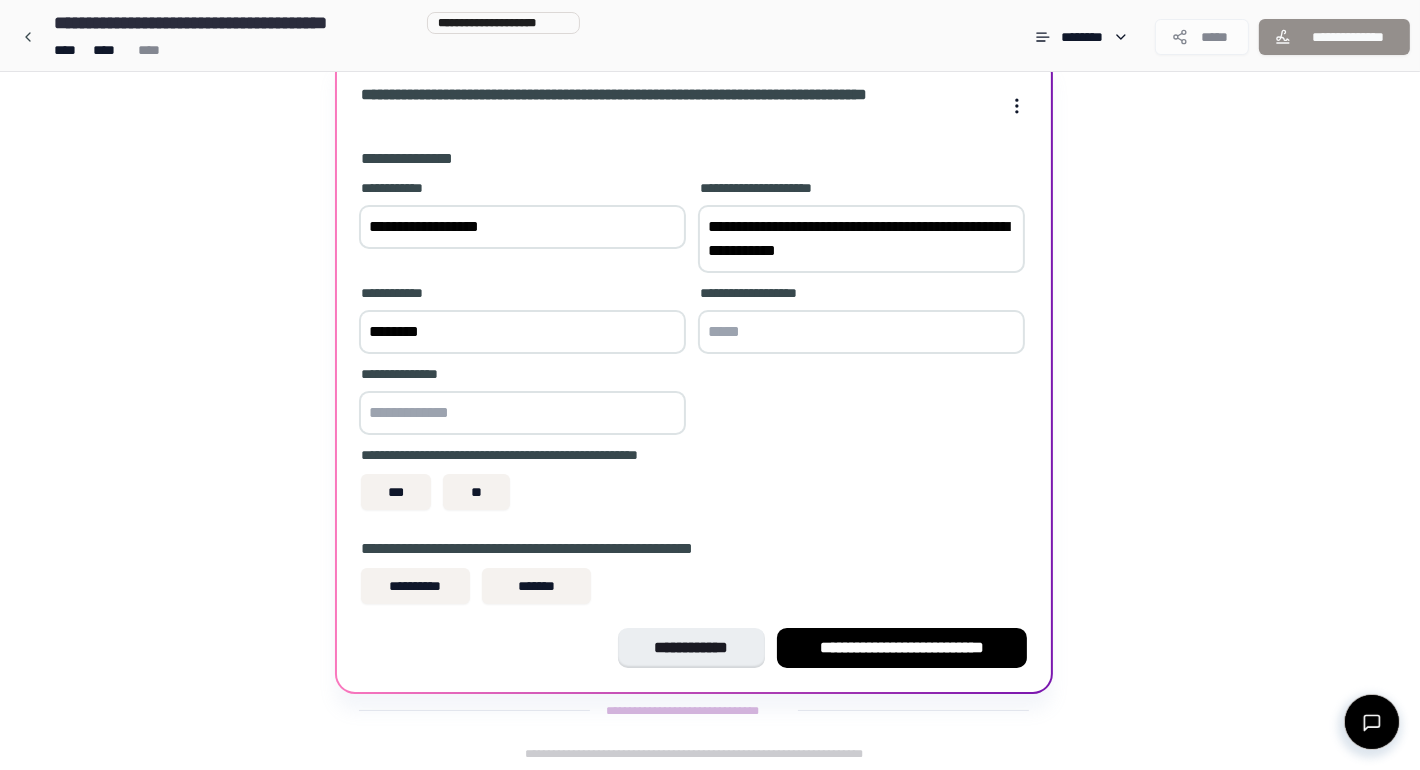 type on "********" 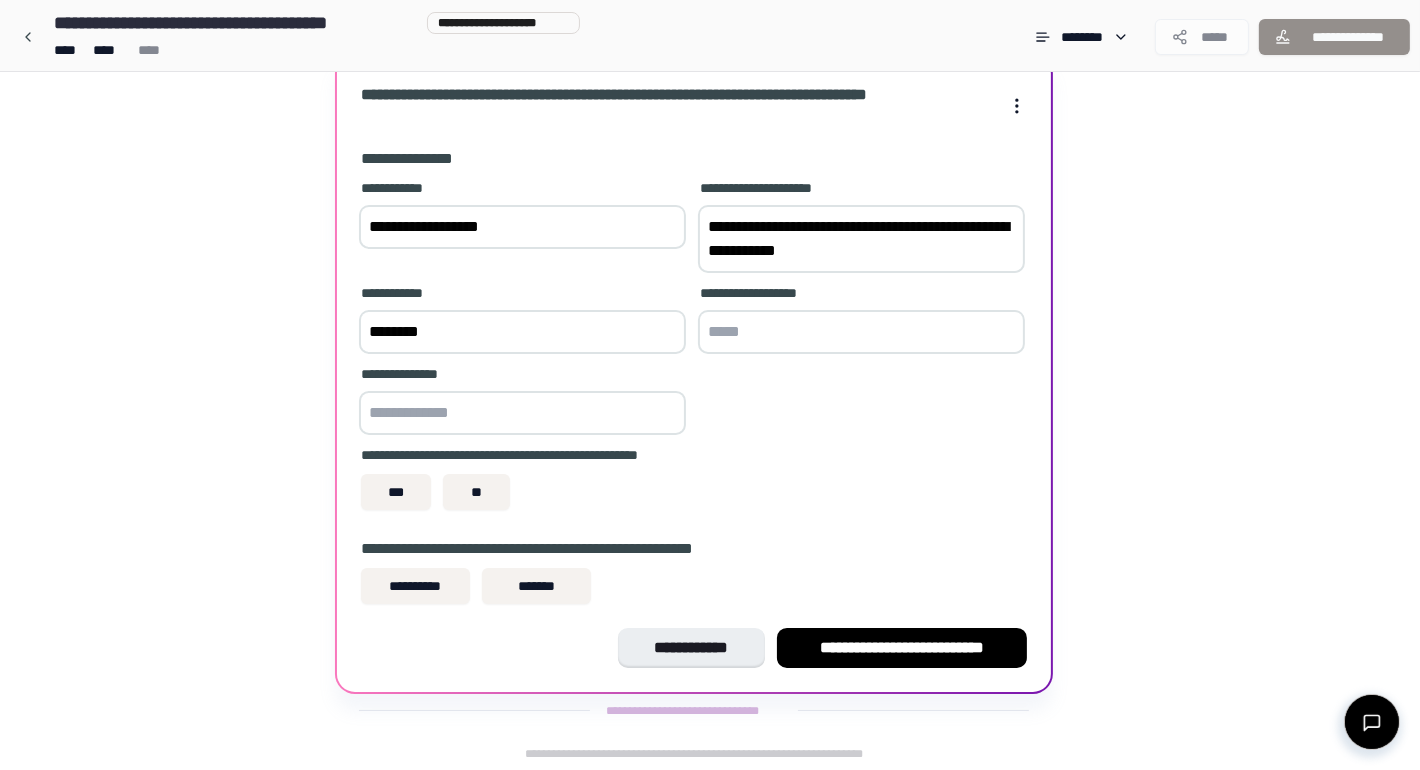 click at bounding box center (861, 332) 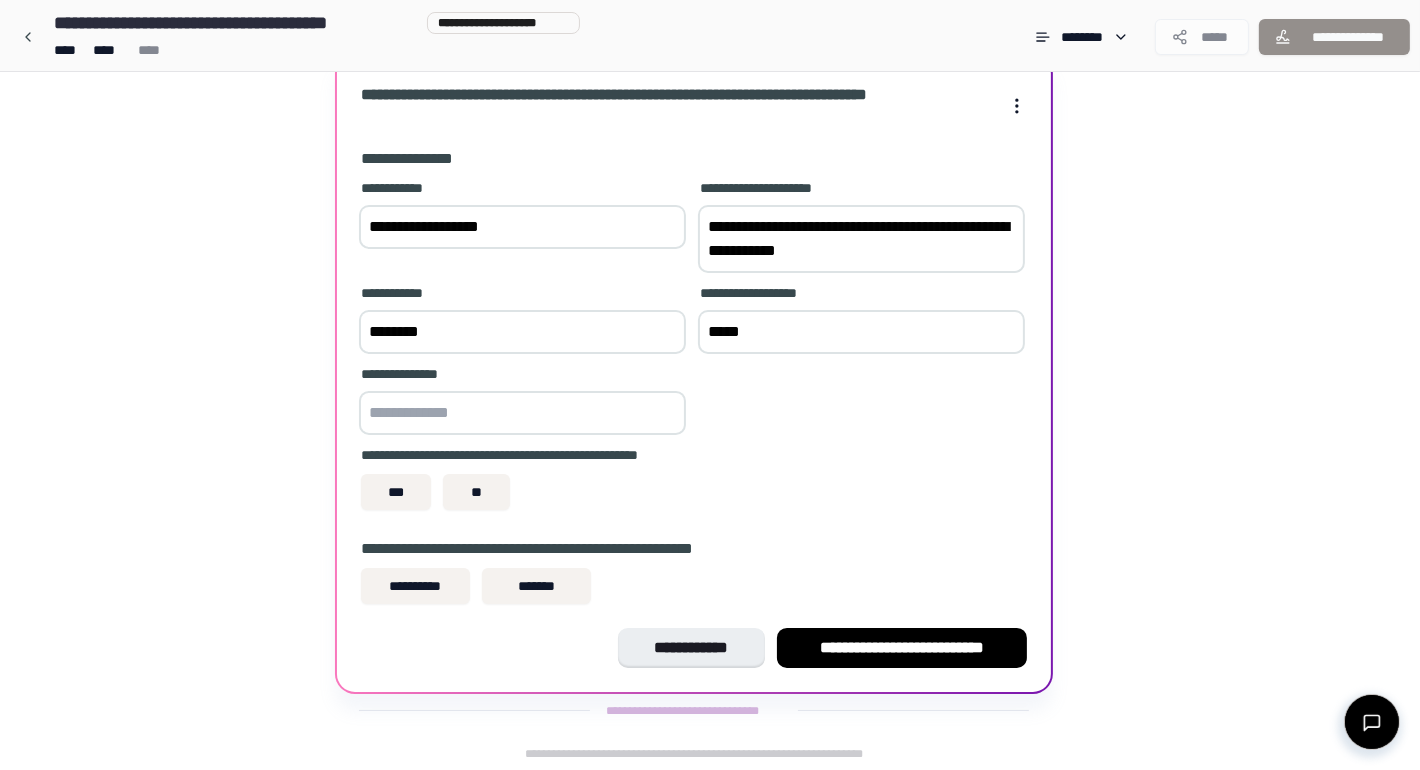 type on "*****" 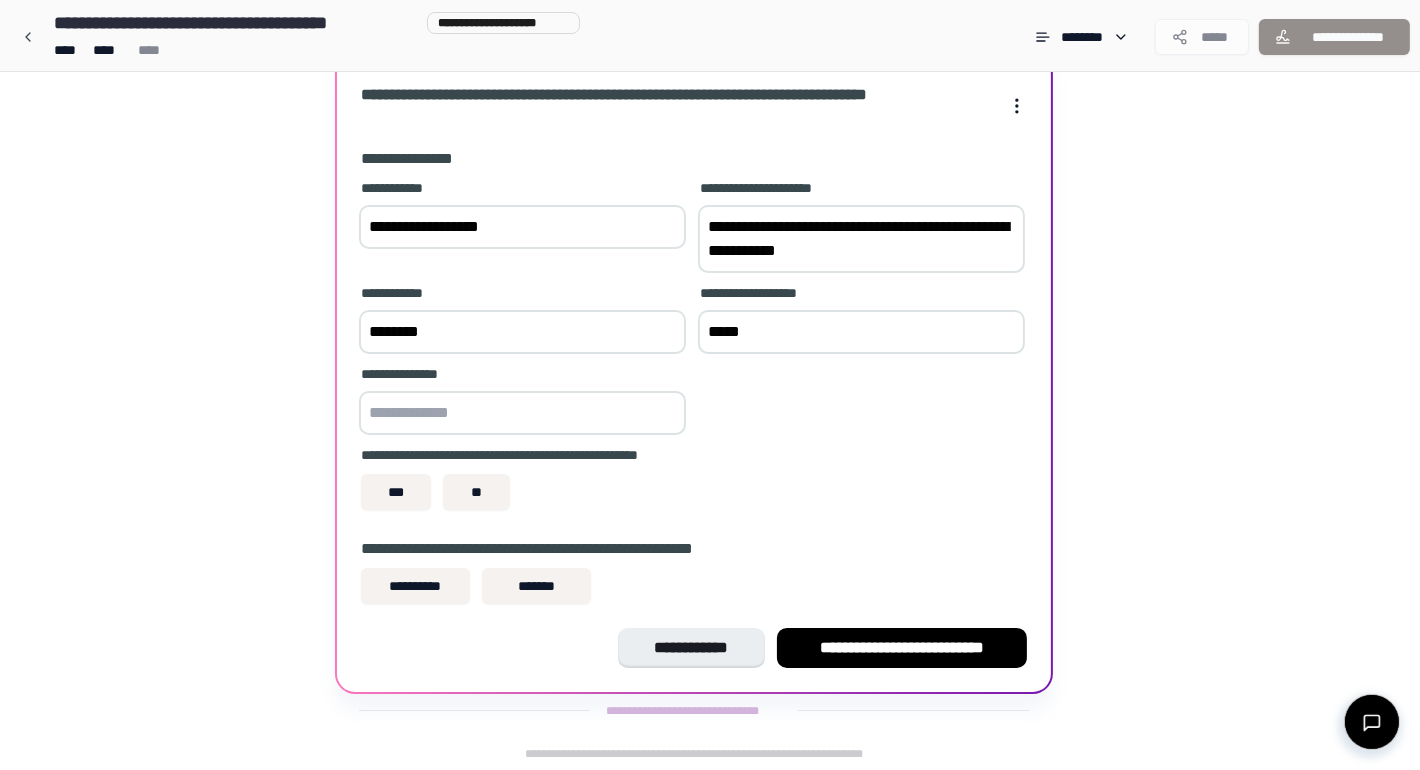 click at bounding box center [522, 413] 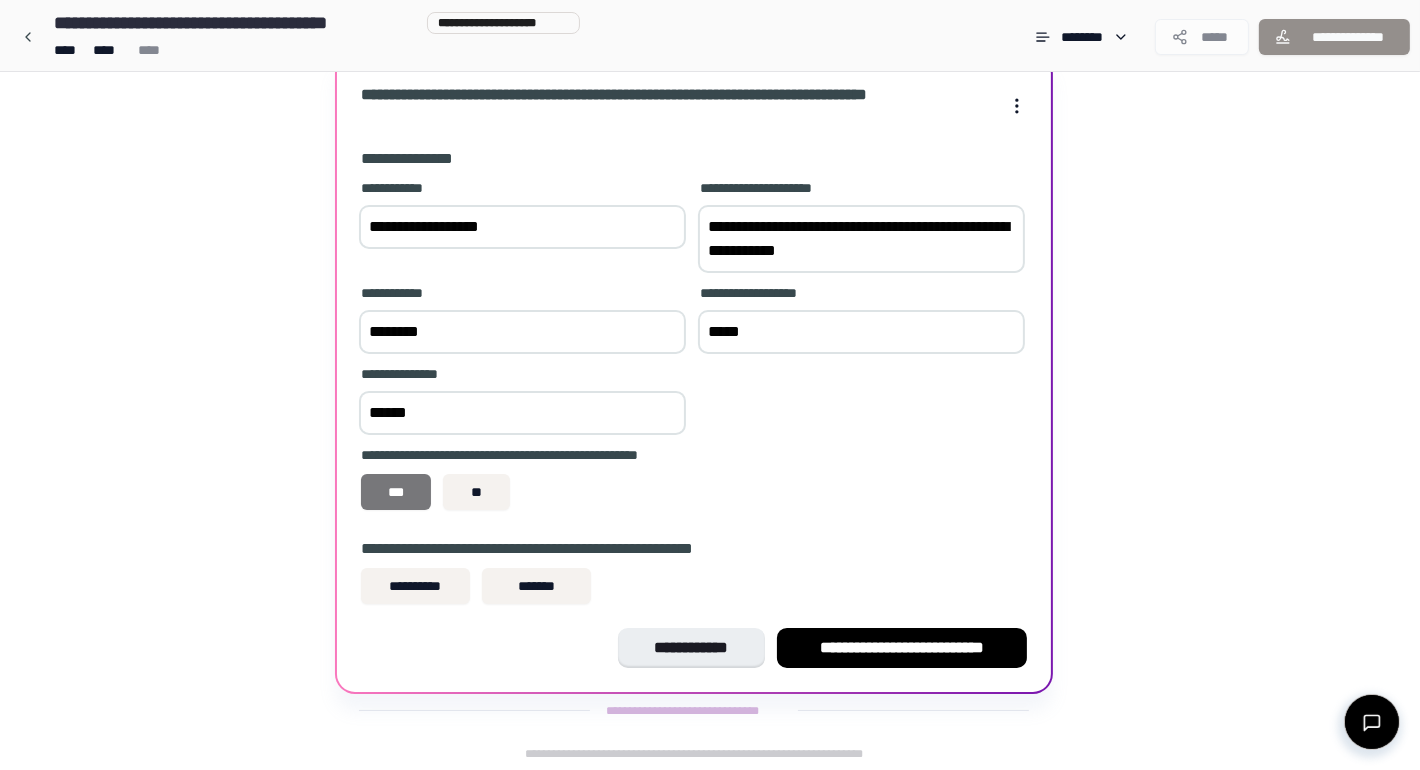 type on "******" 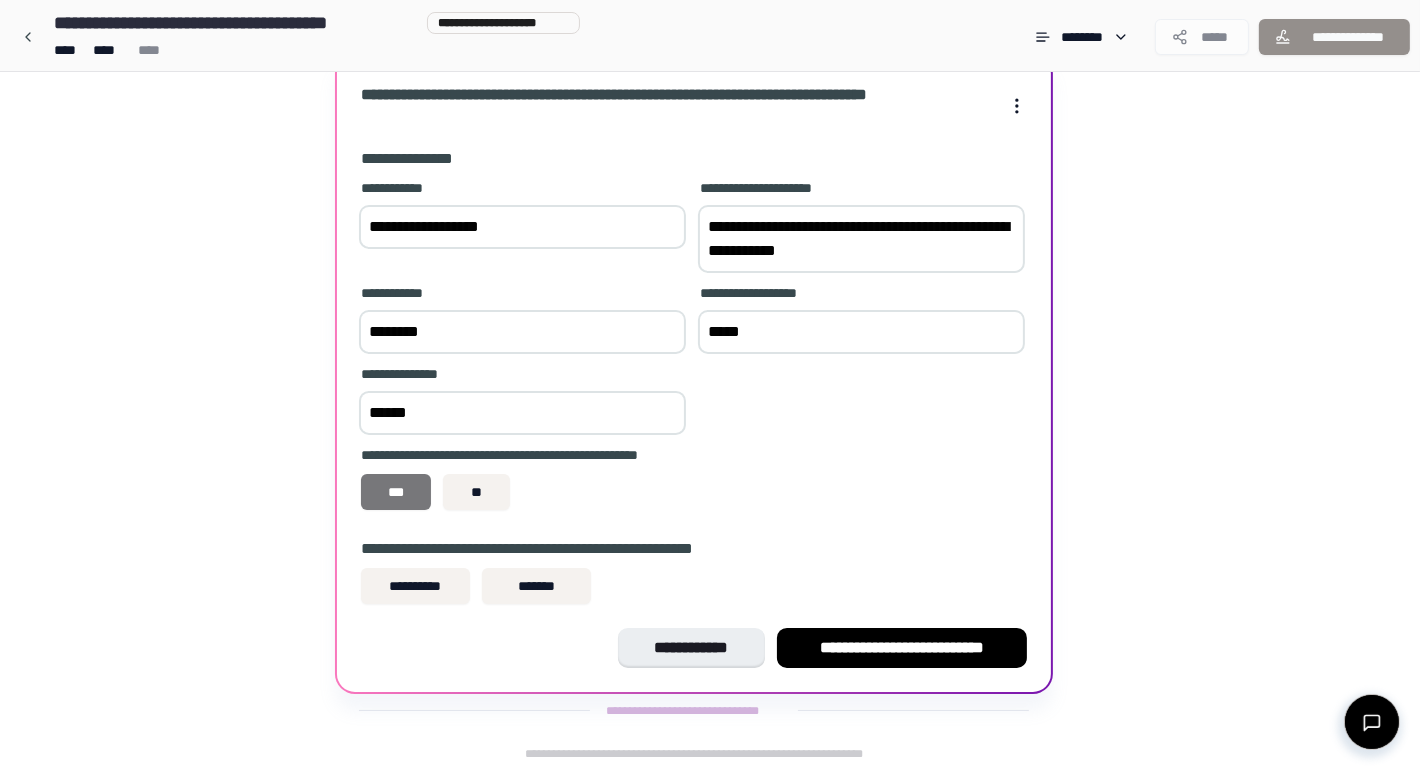 click on "***" at bounding box center [396, 492] 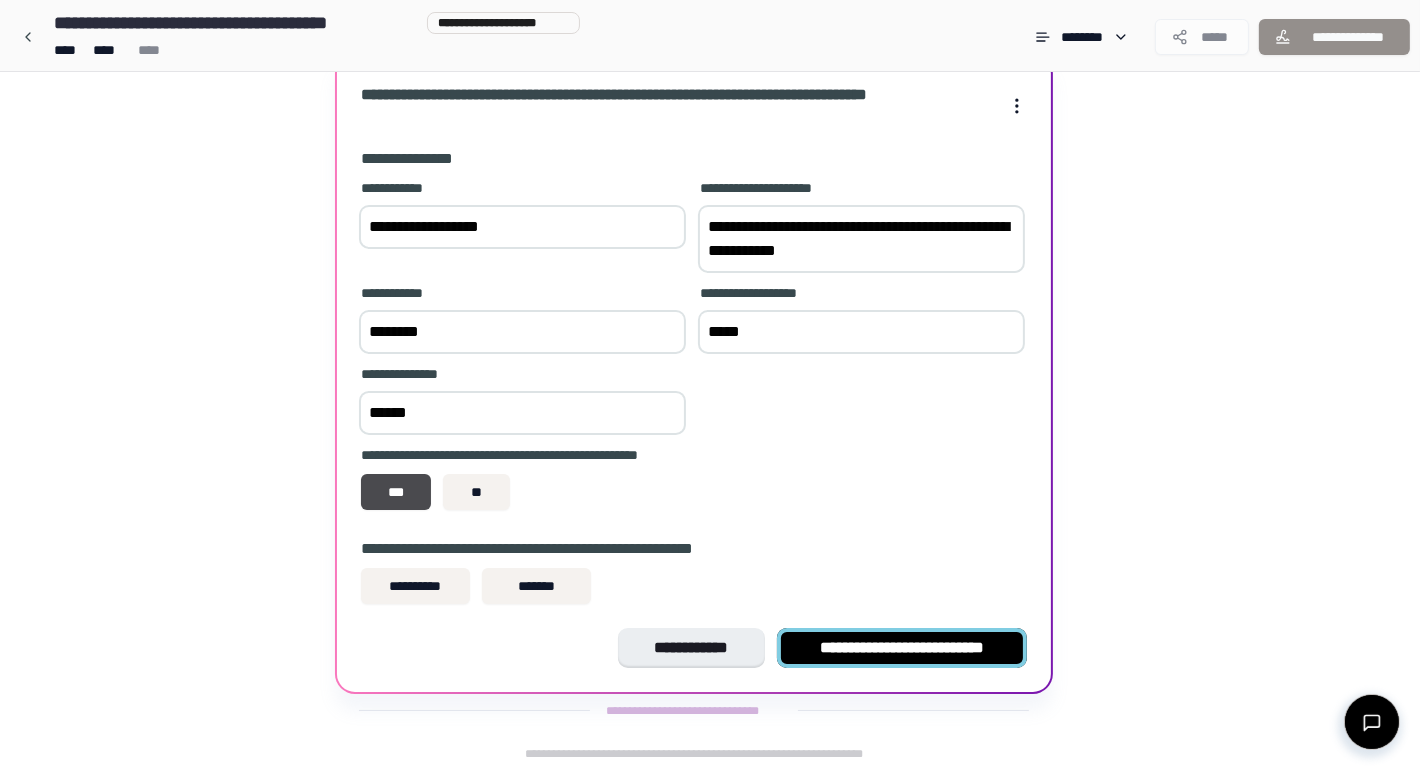 click on "**********" at bounding box center [902, 648] 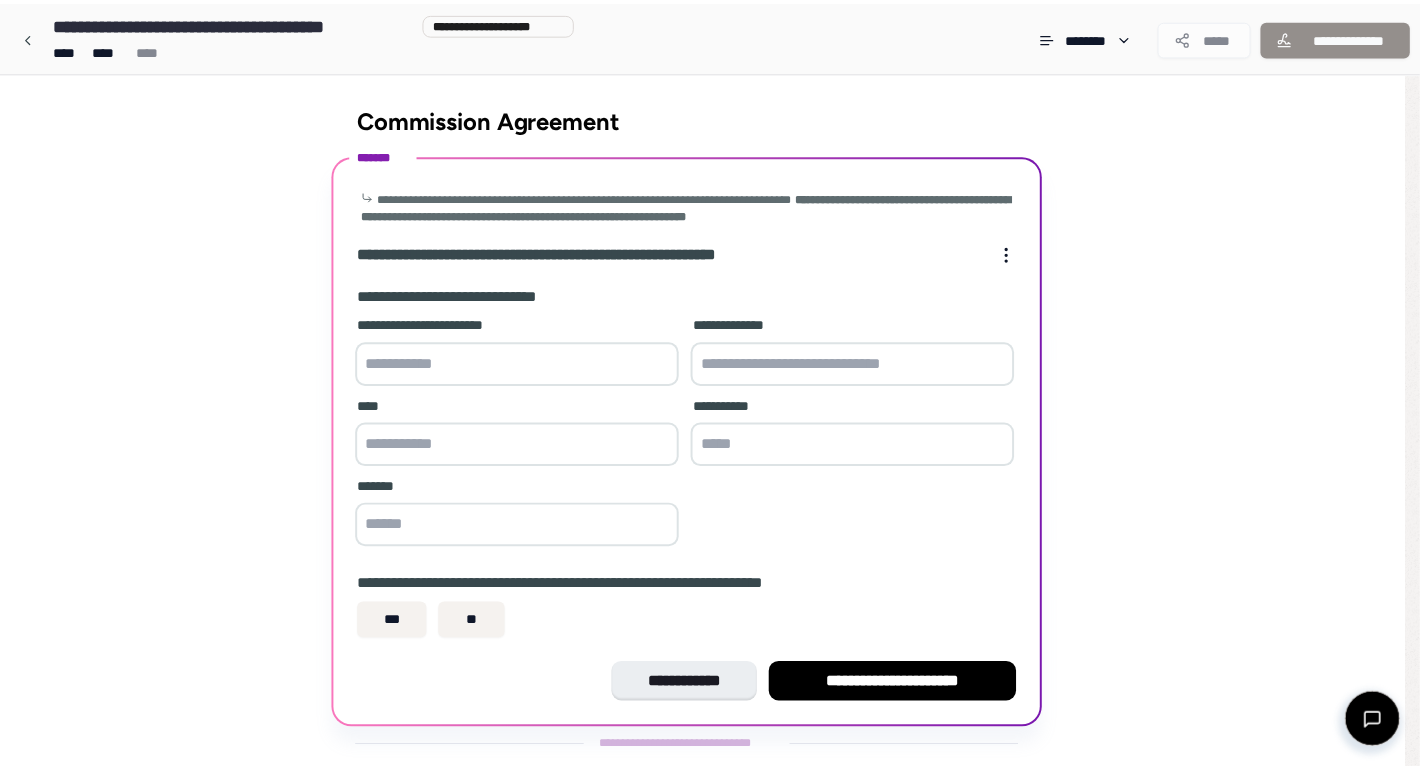 scroll, scrollTop: 37, scrollLeft: 0, axis: vertical 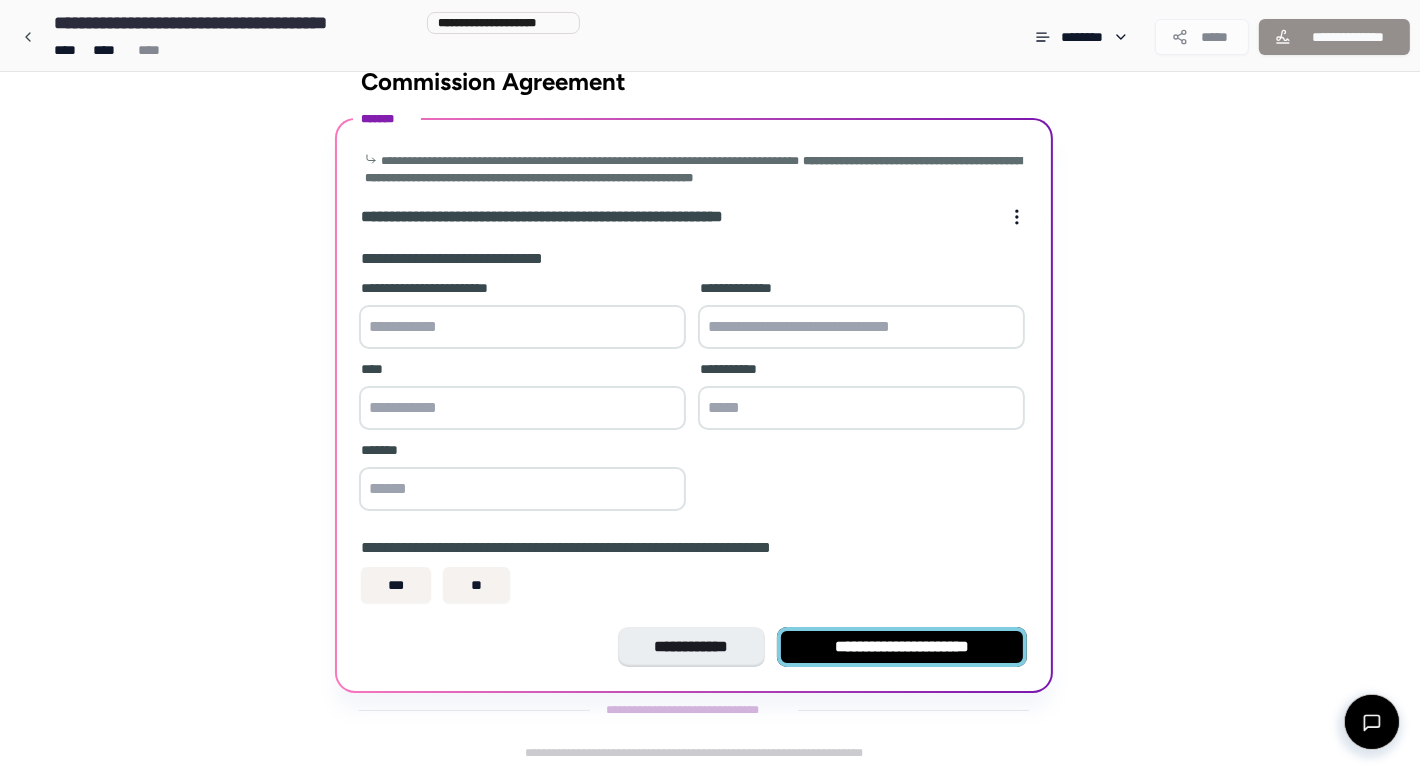 click on "**********" at bounding box center [902, 647] 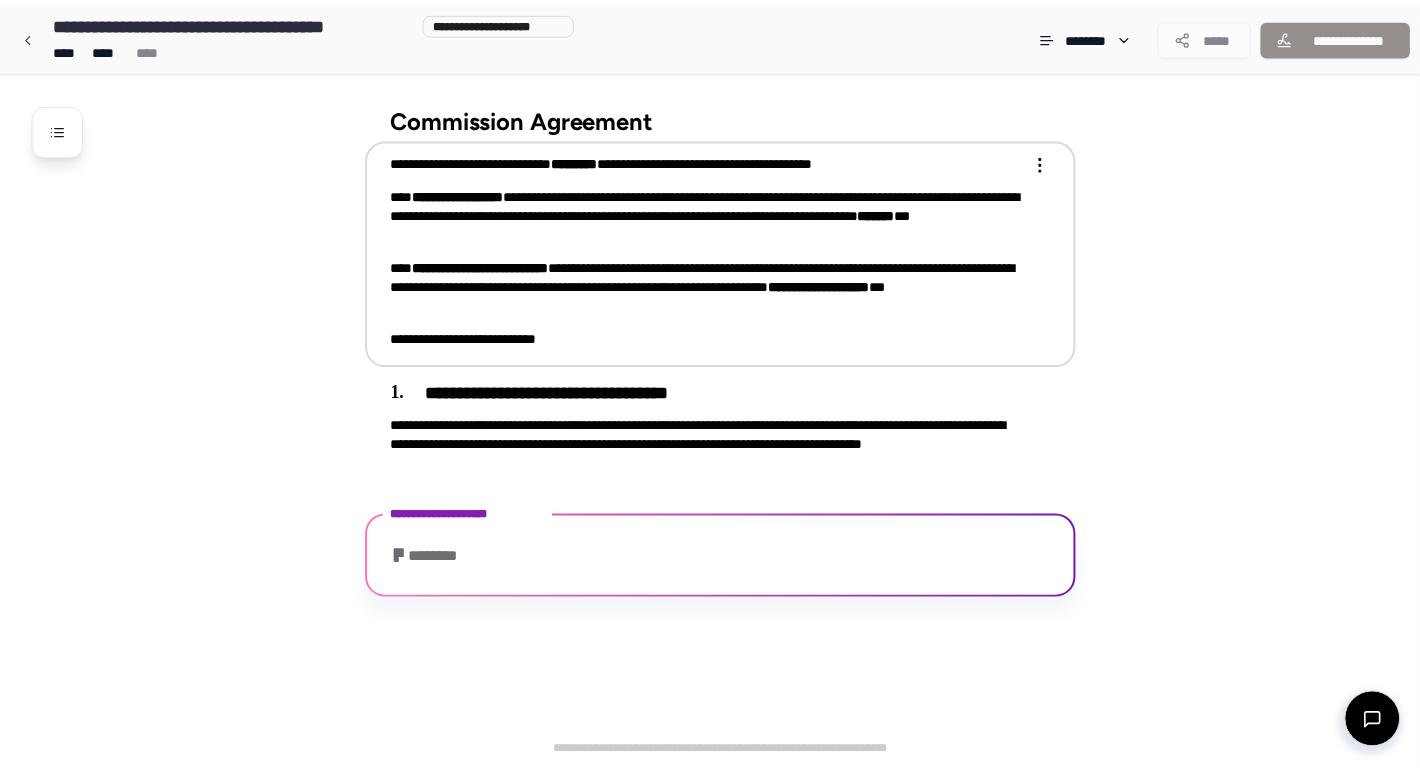 scroll, scrollTop: 465, scrollLeft: 0, axis: vertical 